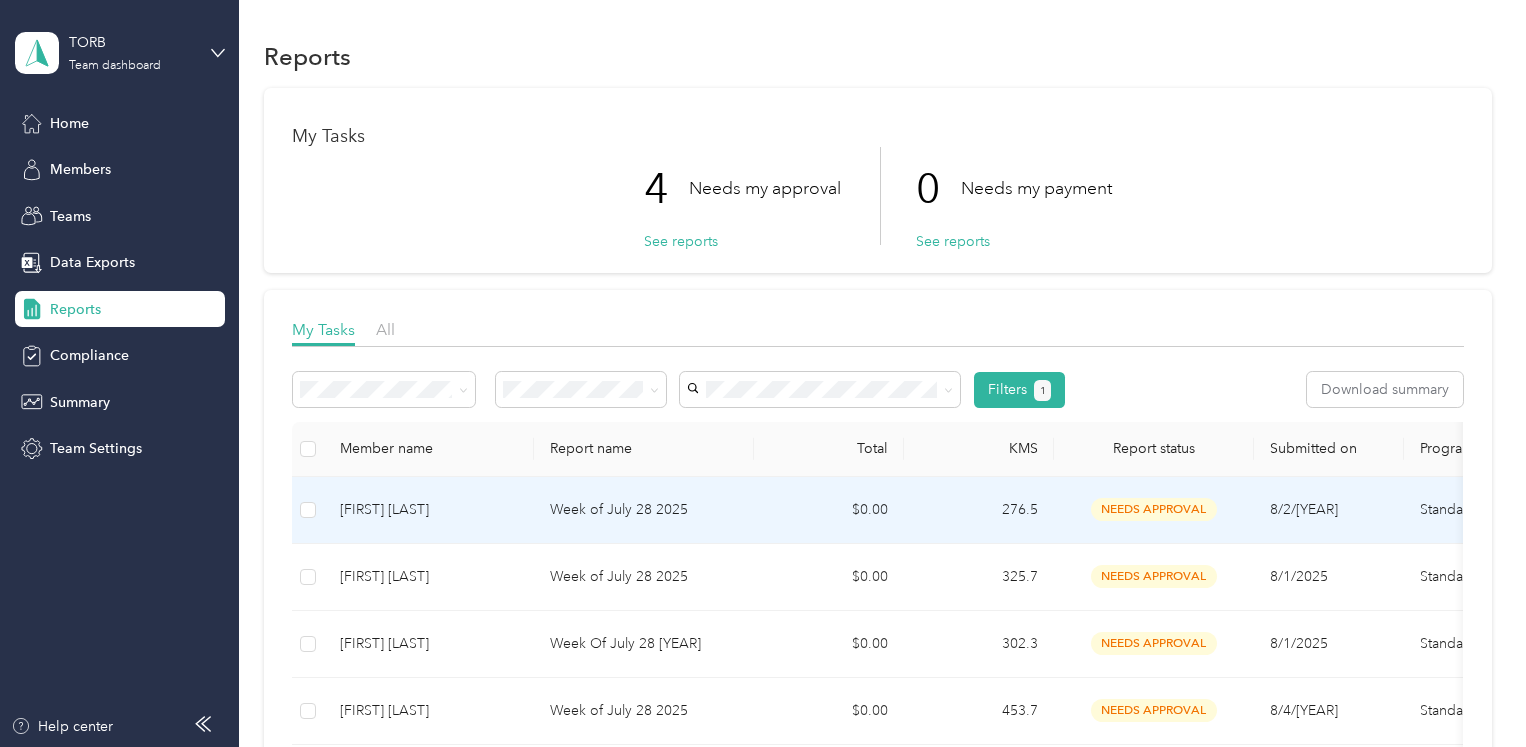 scroll, scrollTop: 0, scrollLeft: 0, axis: both 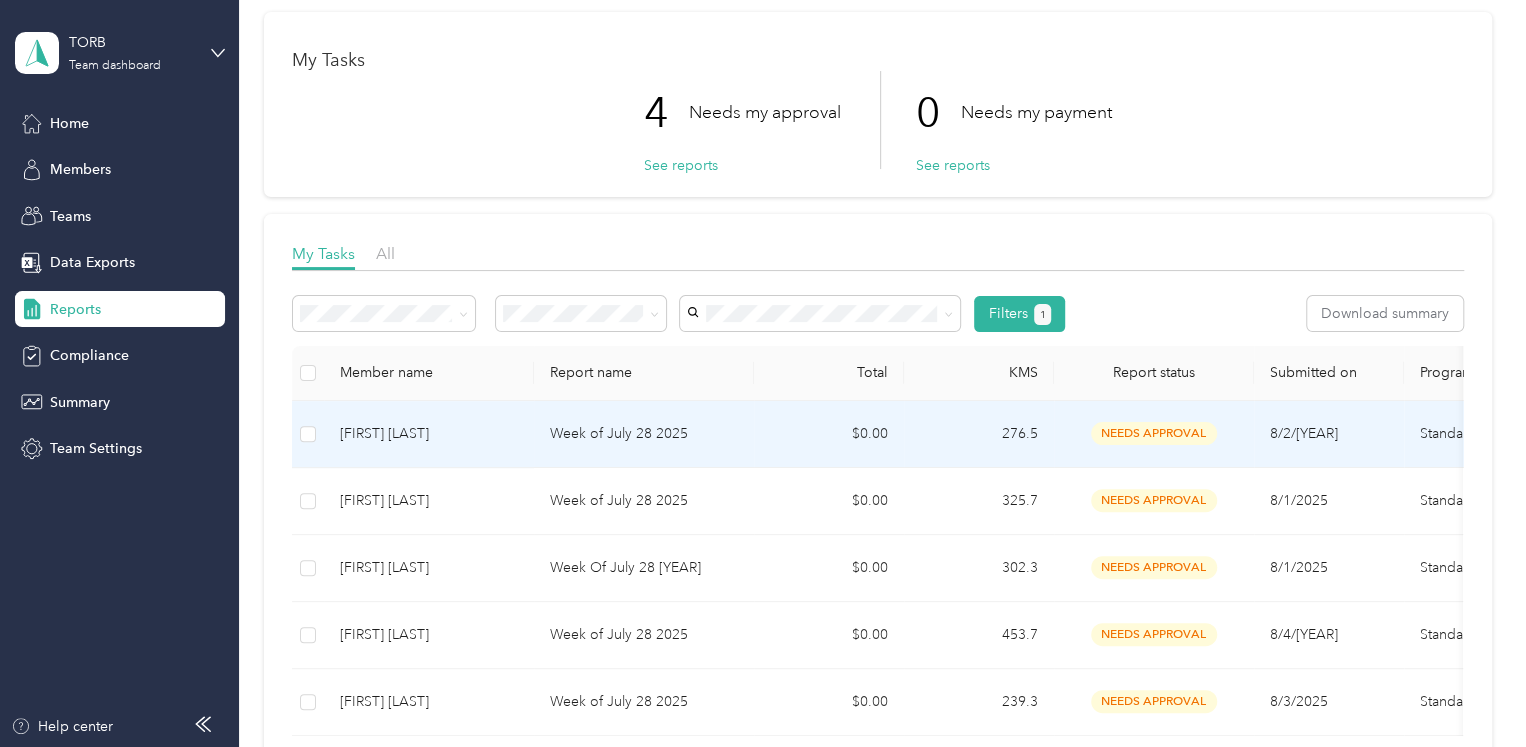 click on "Week of July 28 2025" at bounding box center [644, 434] 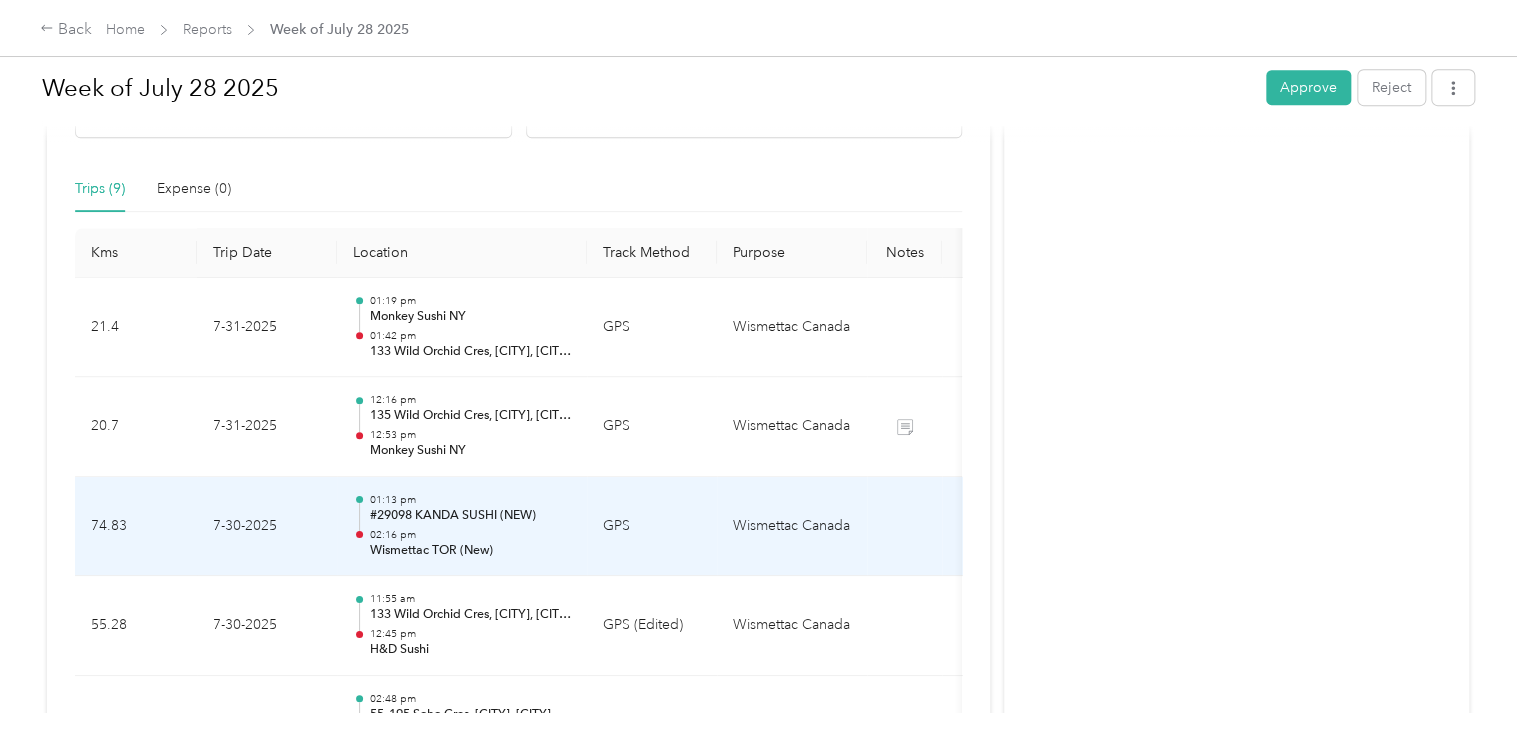 scroll, scrollTop: 449, scrollLeft: 0, axis: vertical 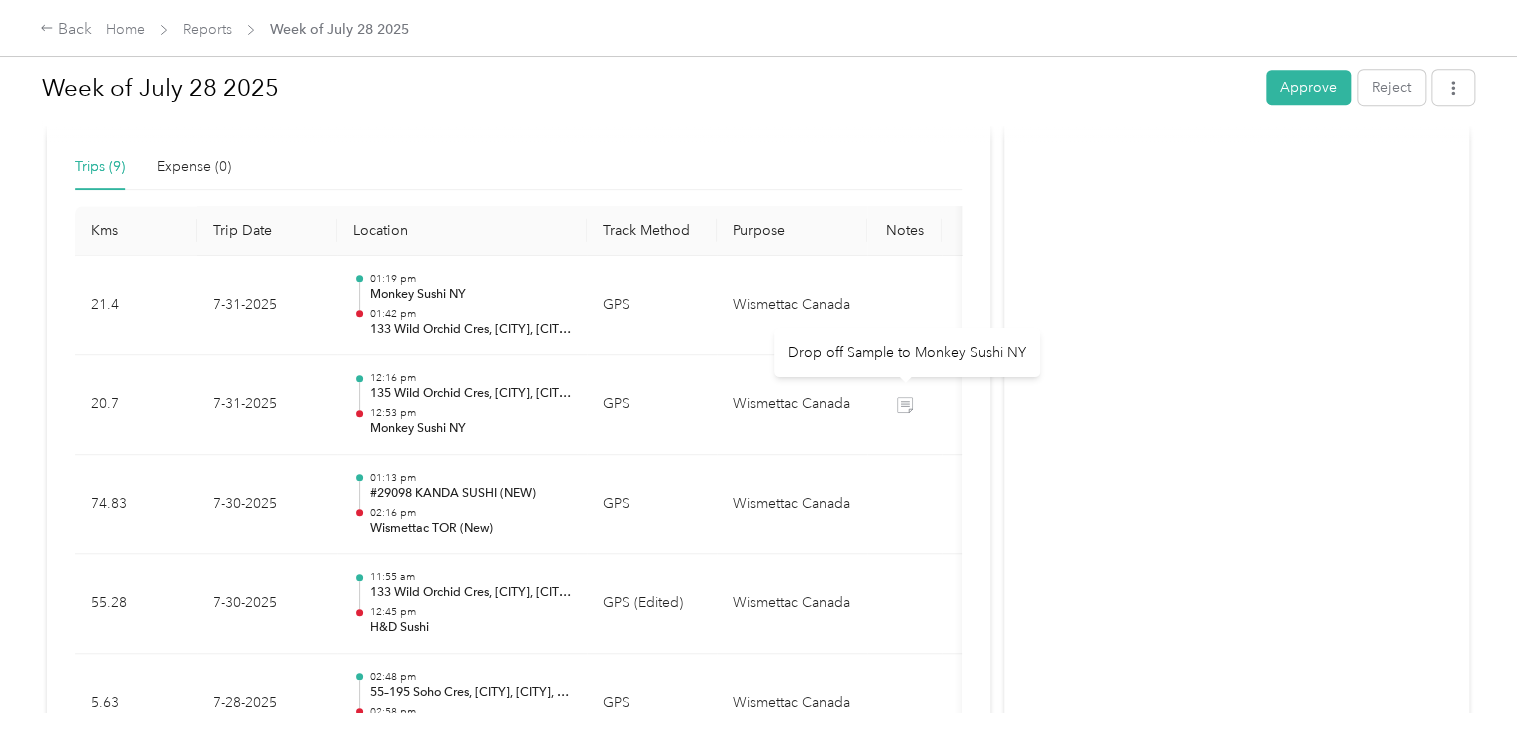 click on "Activity and Comments   Needs approval From [FIRST] [LAST] 08/02 at 10:43 am EDT Submitted for approval [FIRST] [LAST] 08/02 at 10:43 am EDT" at bounding box center [1236, 460] 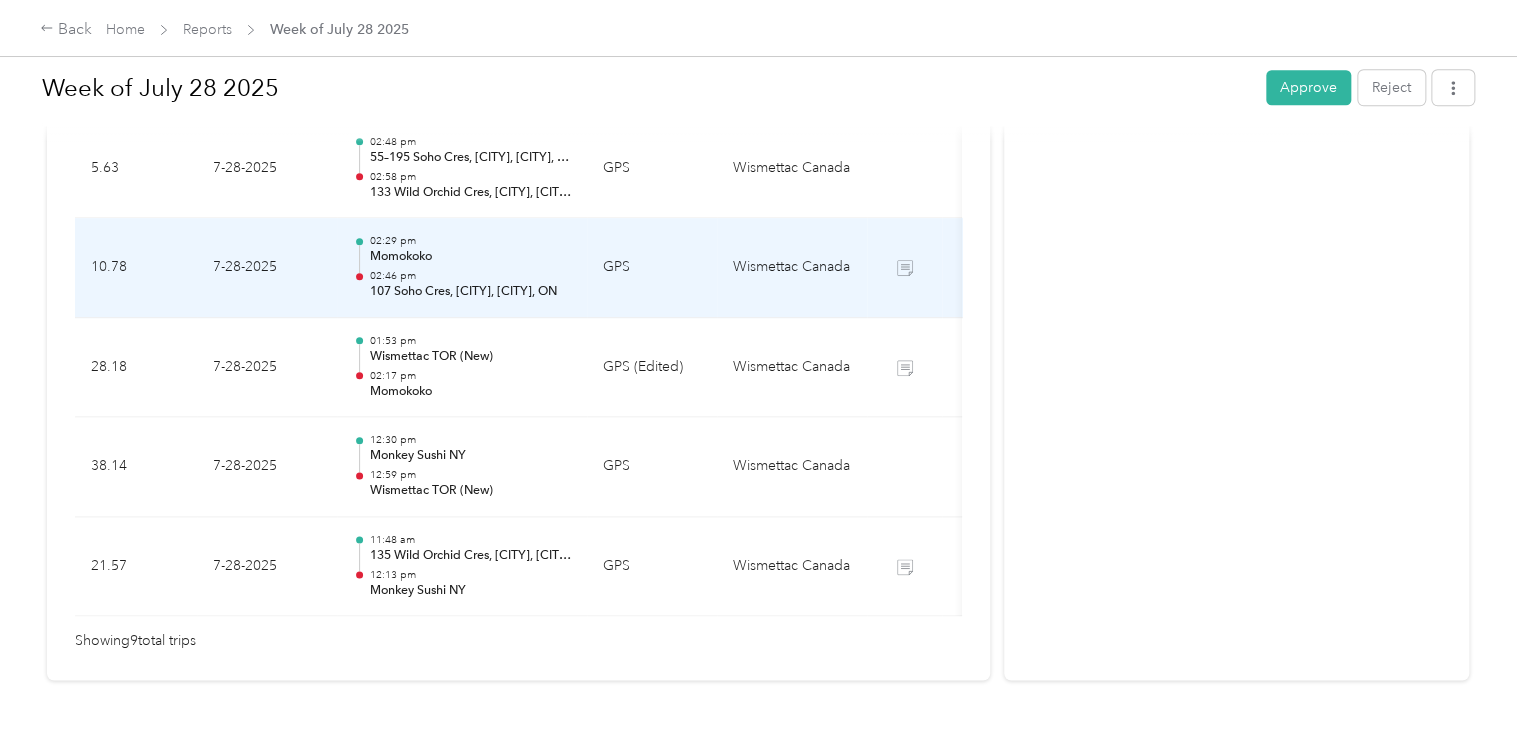 scroll, scrollTop: 1049, scrollLeft: 0, axis: vertical 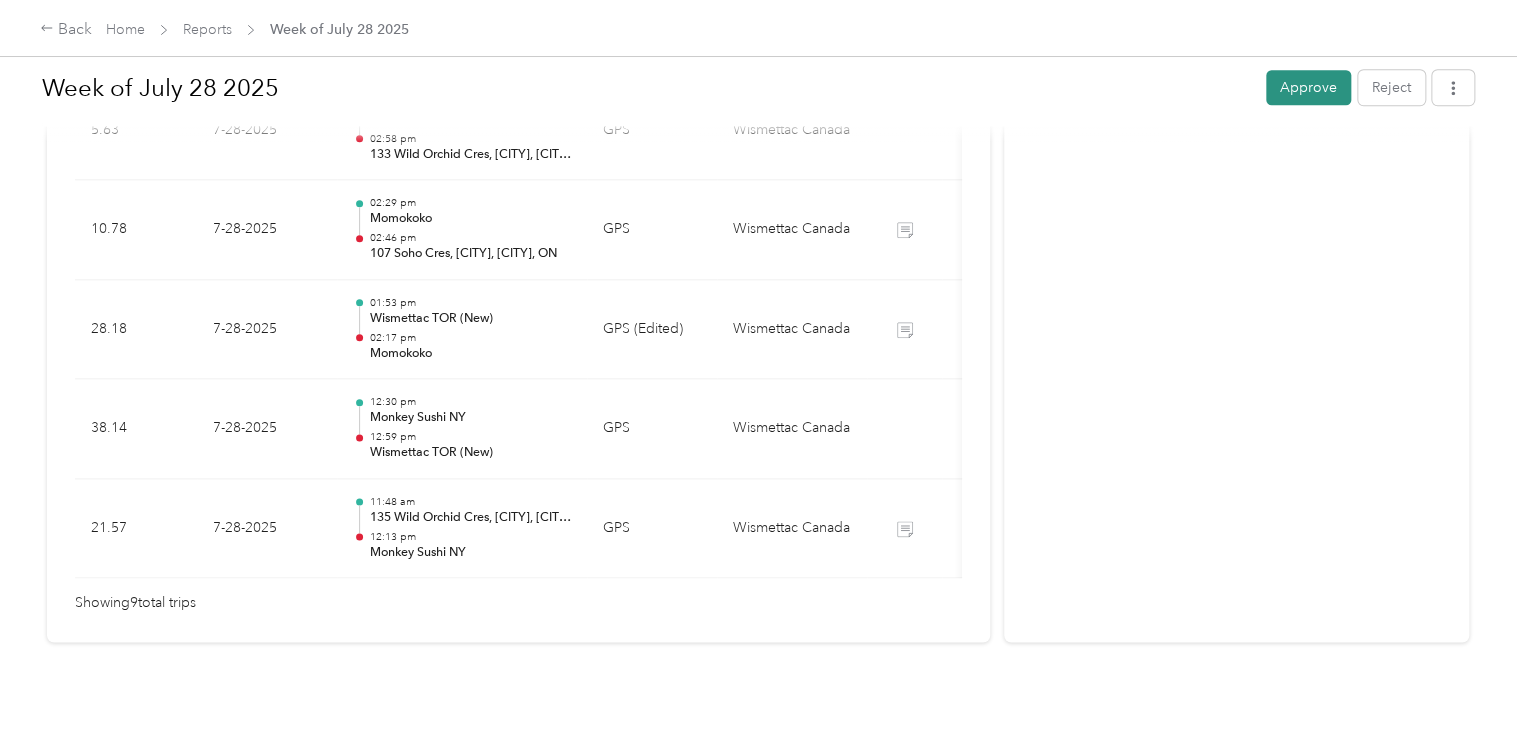 click on "Approve" at bounding box center [1308, 87] 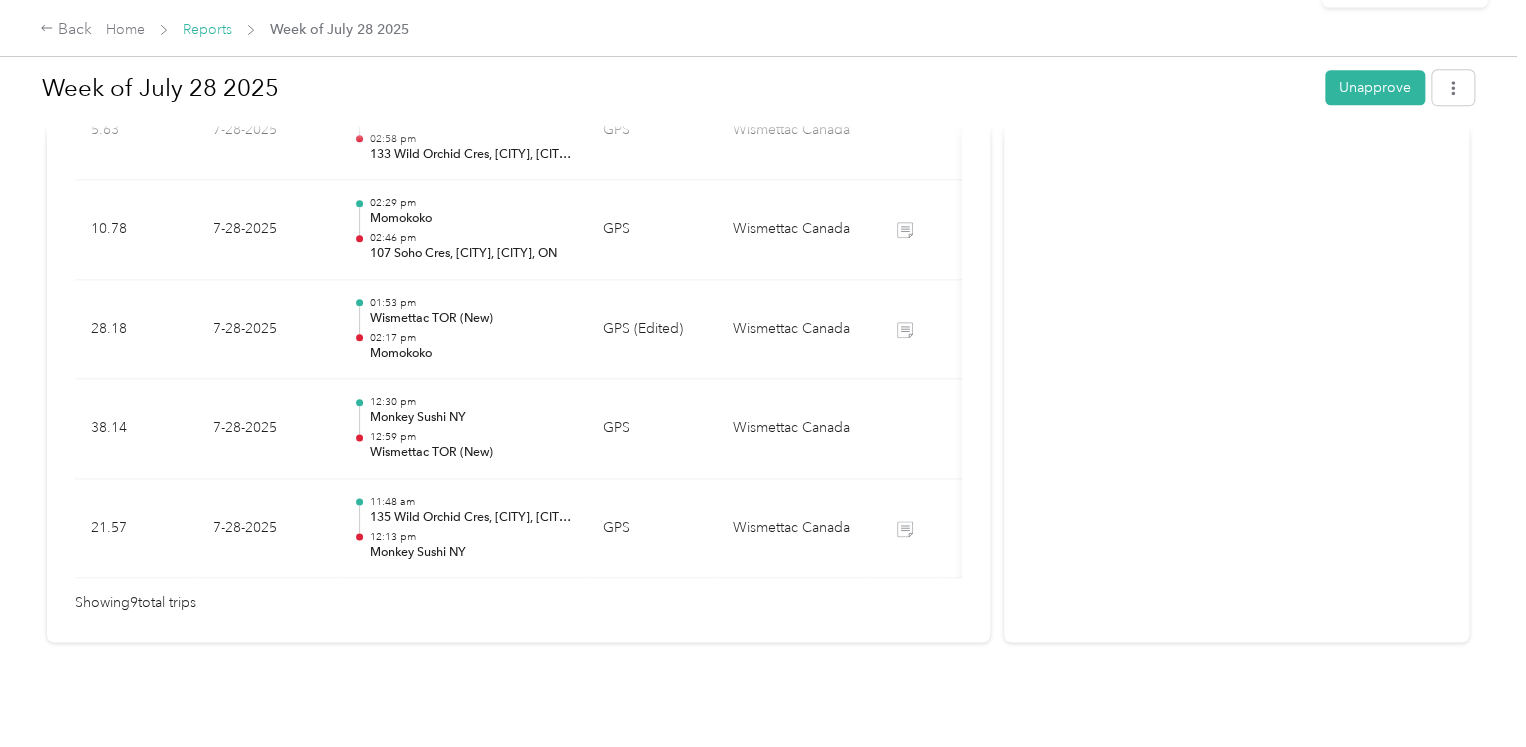 click on "Reports" at bounding box center (207, 29) 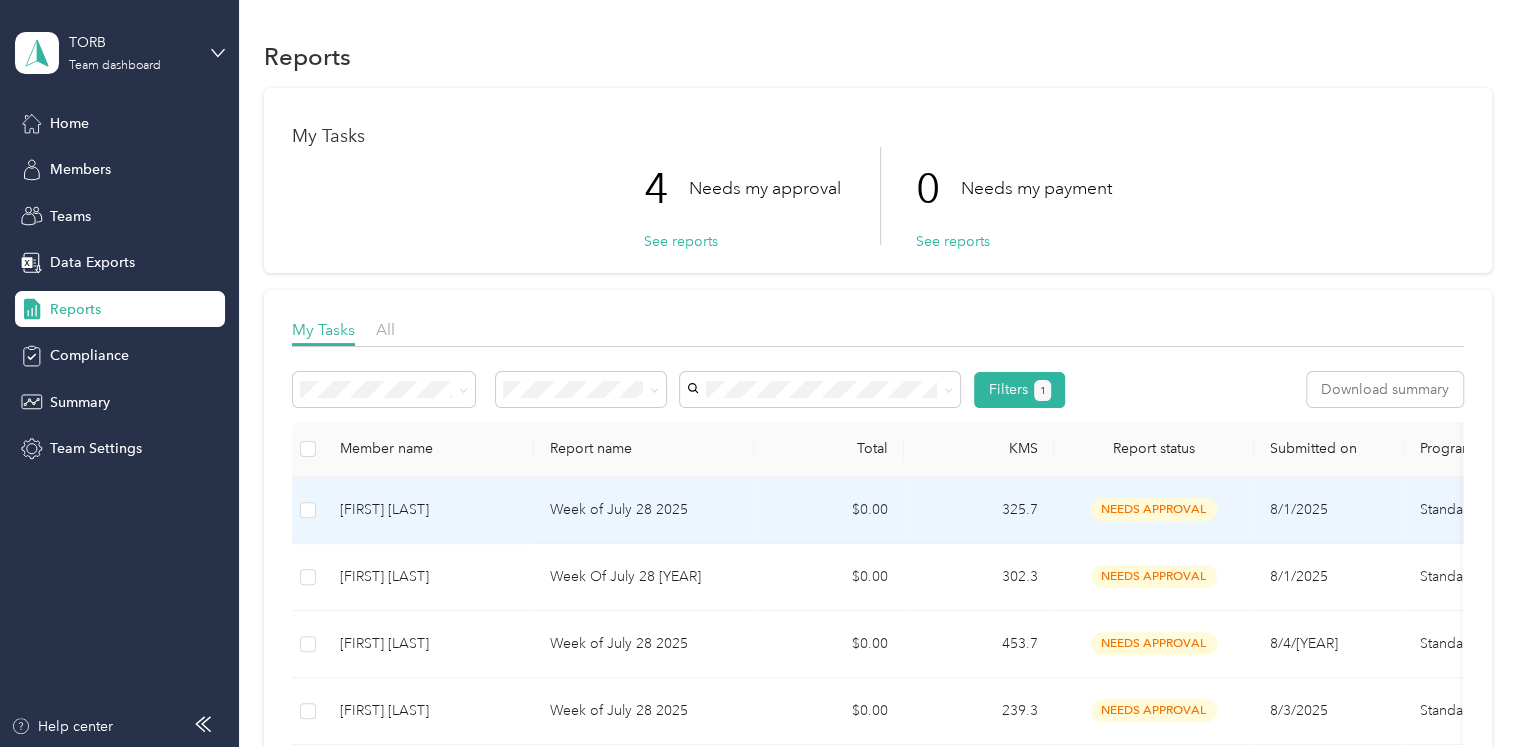 click on "[FIRST] [LAST]" at bounding box center (429, 510) 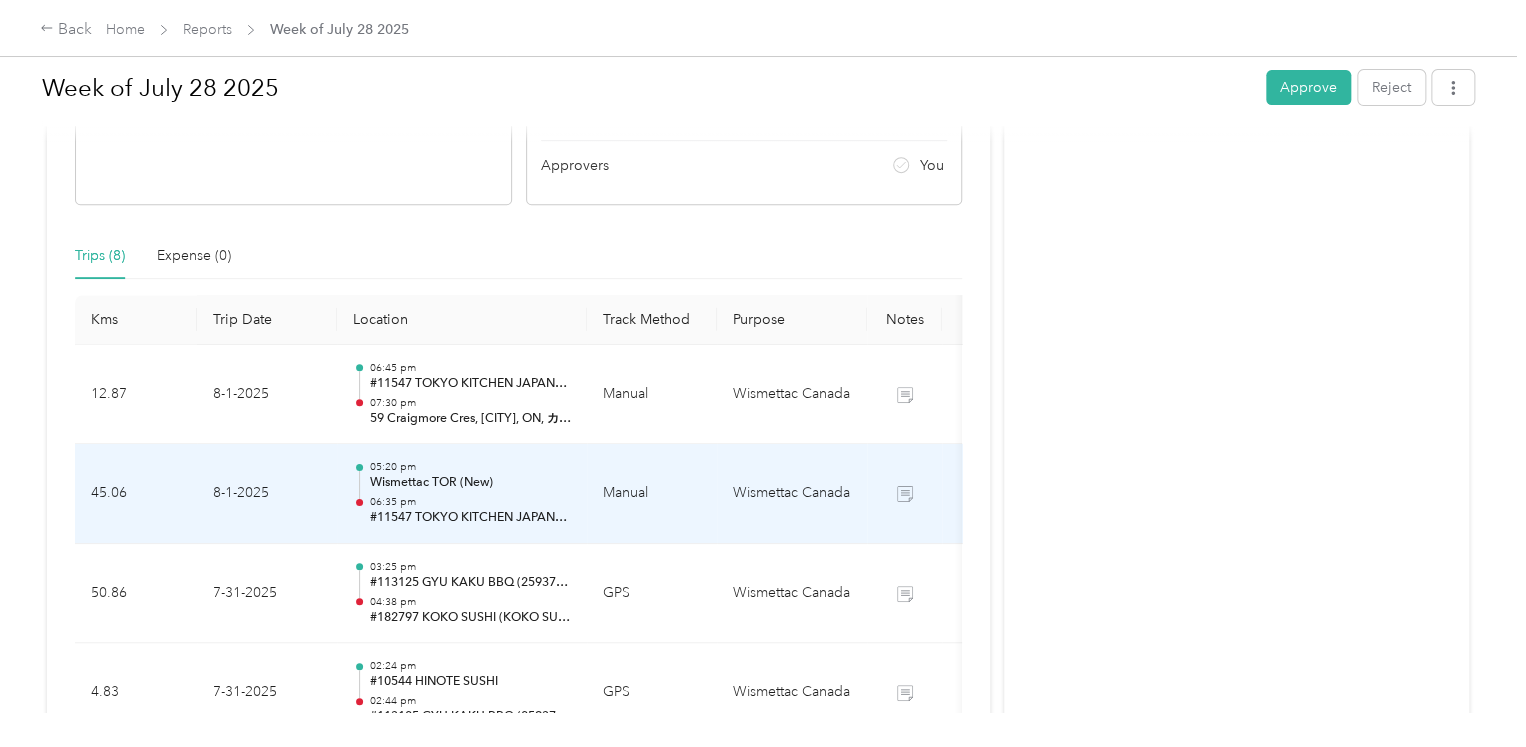 scroll, scrollTop: 350, scrollLeft: 0, axis: vertical 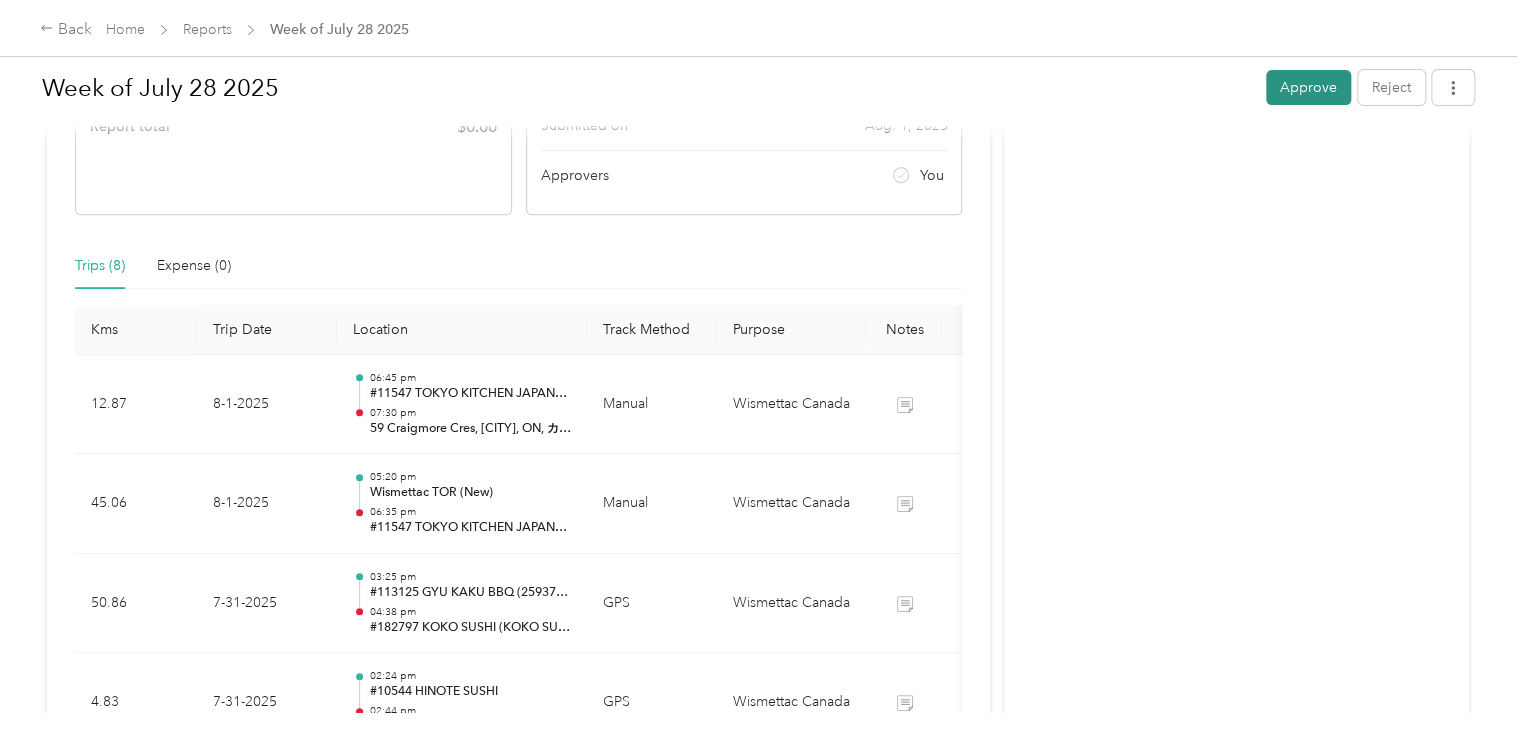 click on "Approve" at bounding box center [1308, 87] 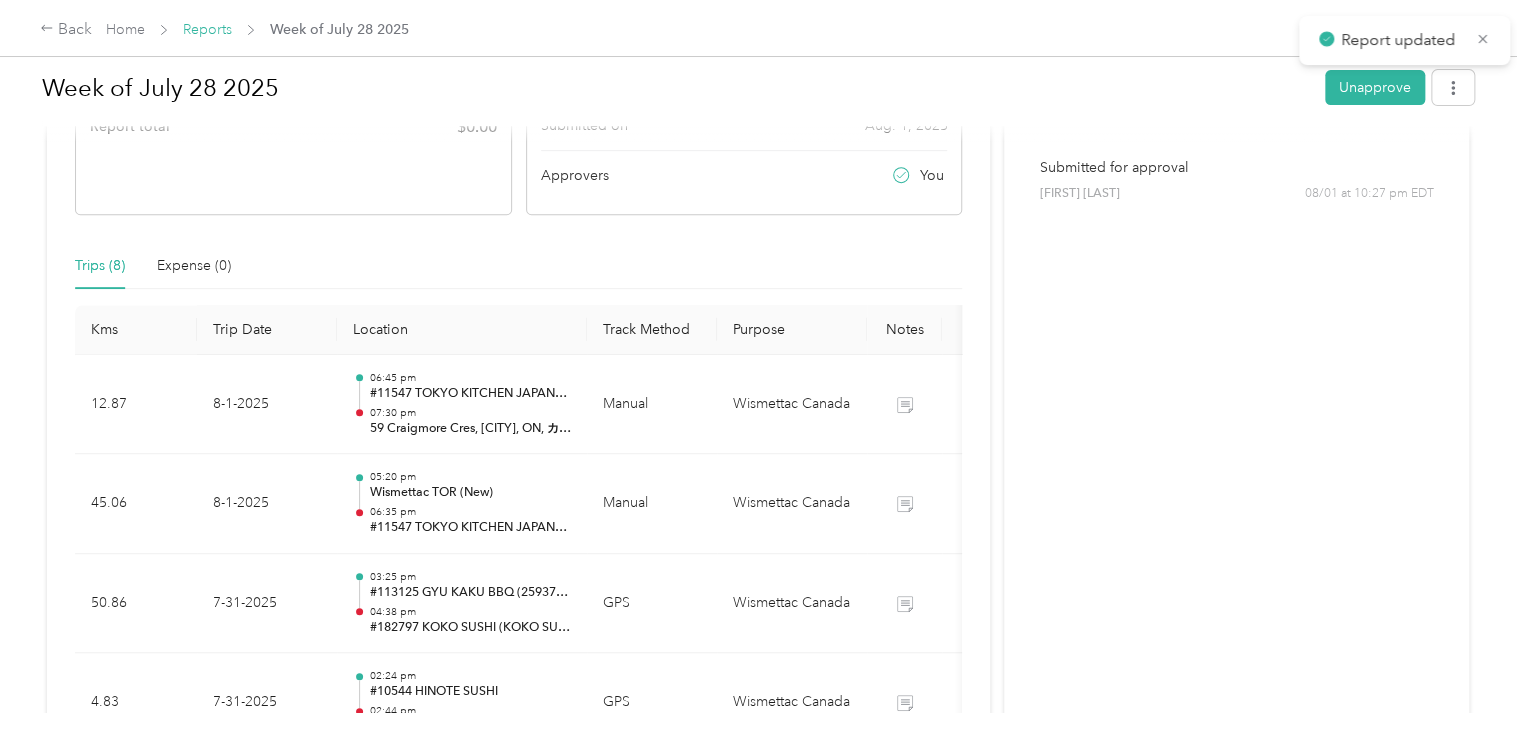 click on "Reports" at bounding box center [207, 29] 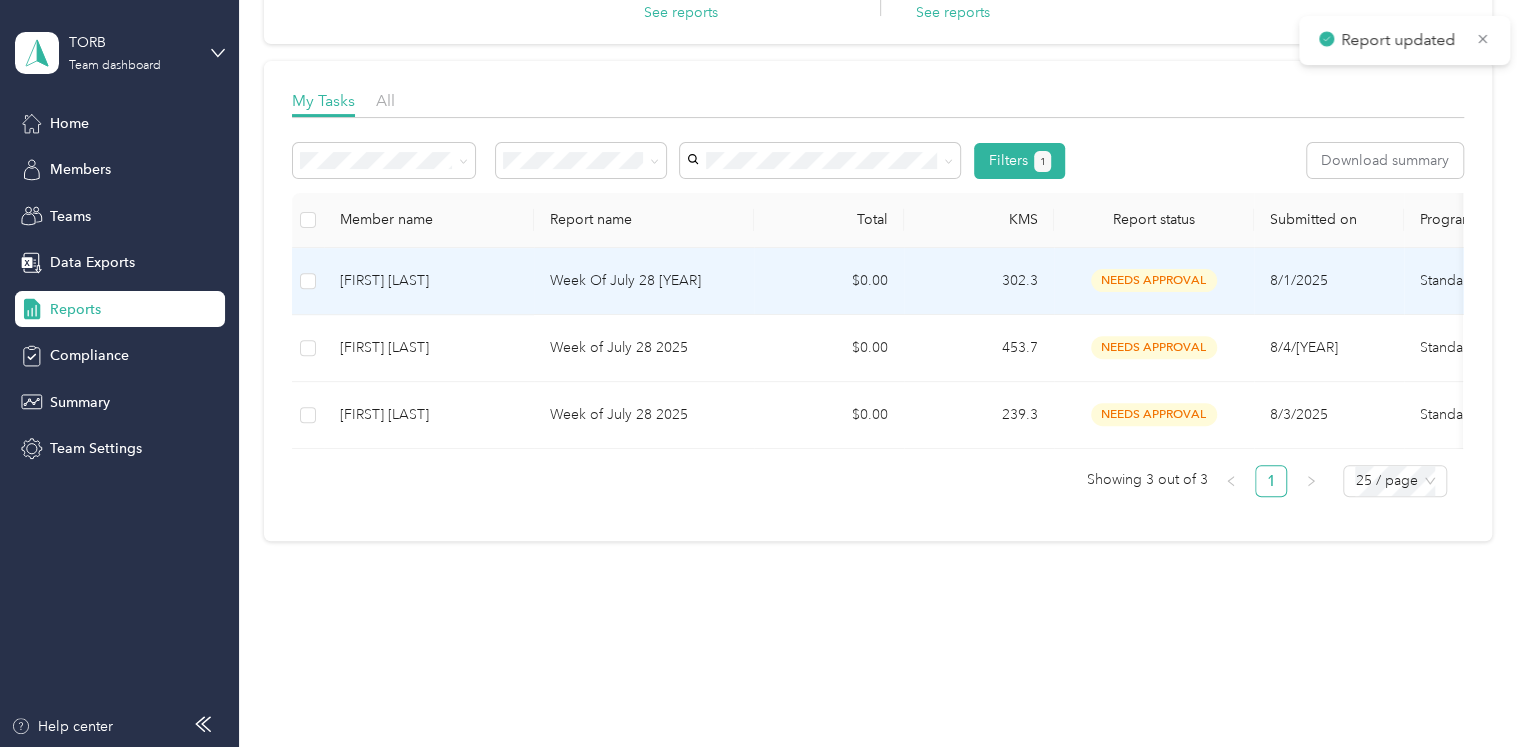 scroll, scrollTop: 243, scrollLeft: 0, axis: vertical 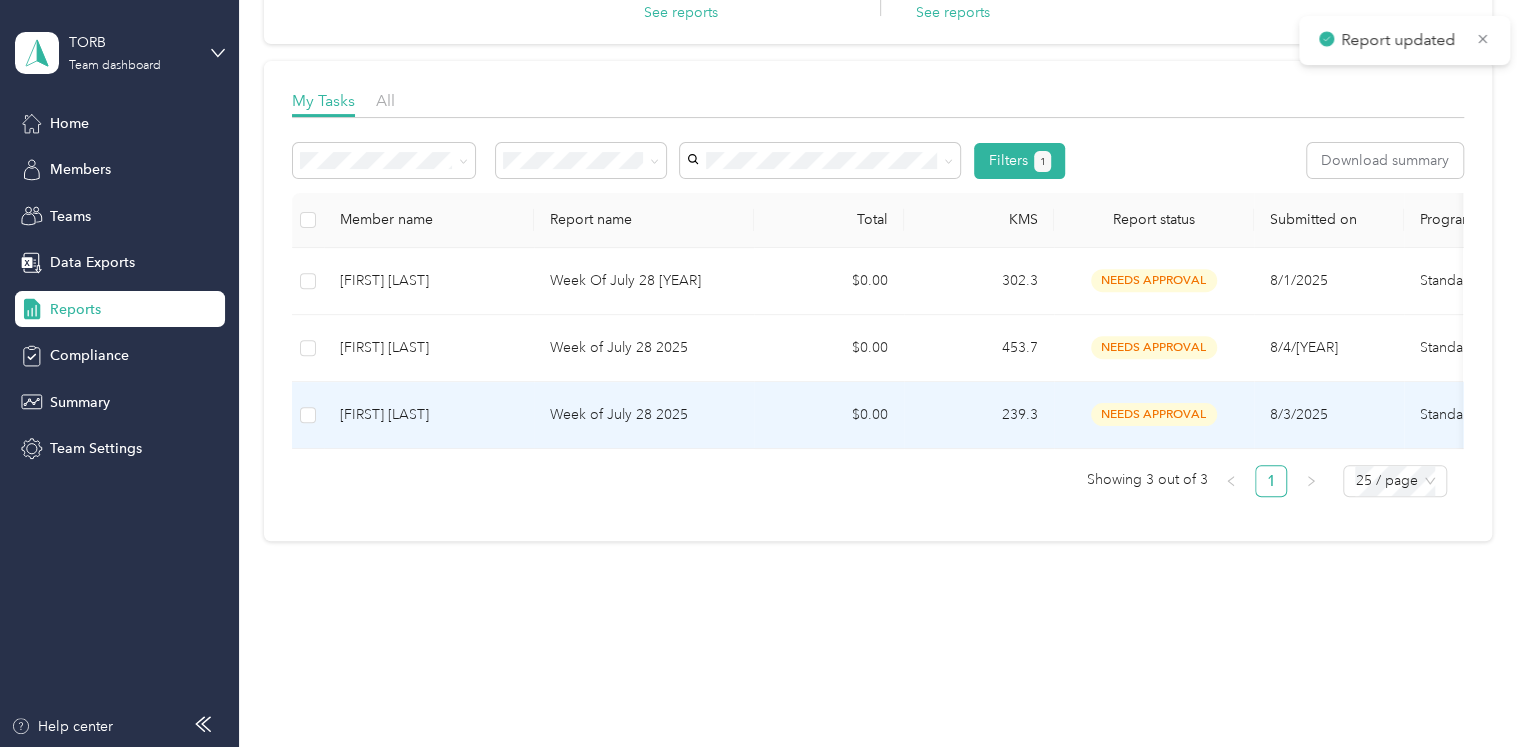 click on "[FIRST] [LAST]" at bounding box center (429, 415) 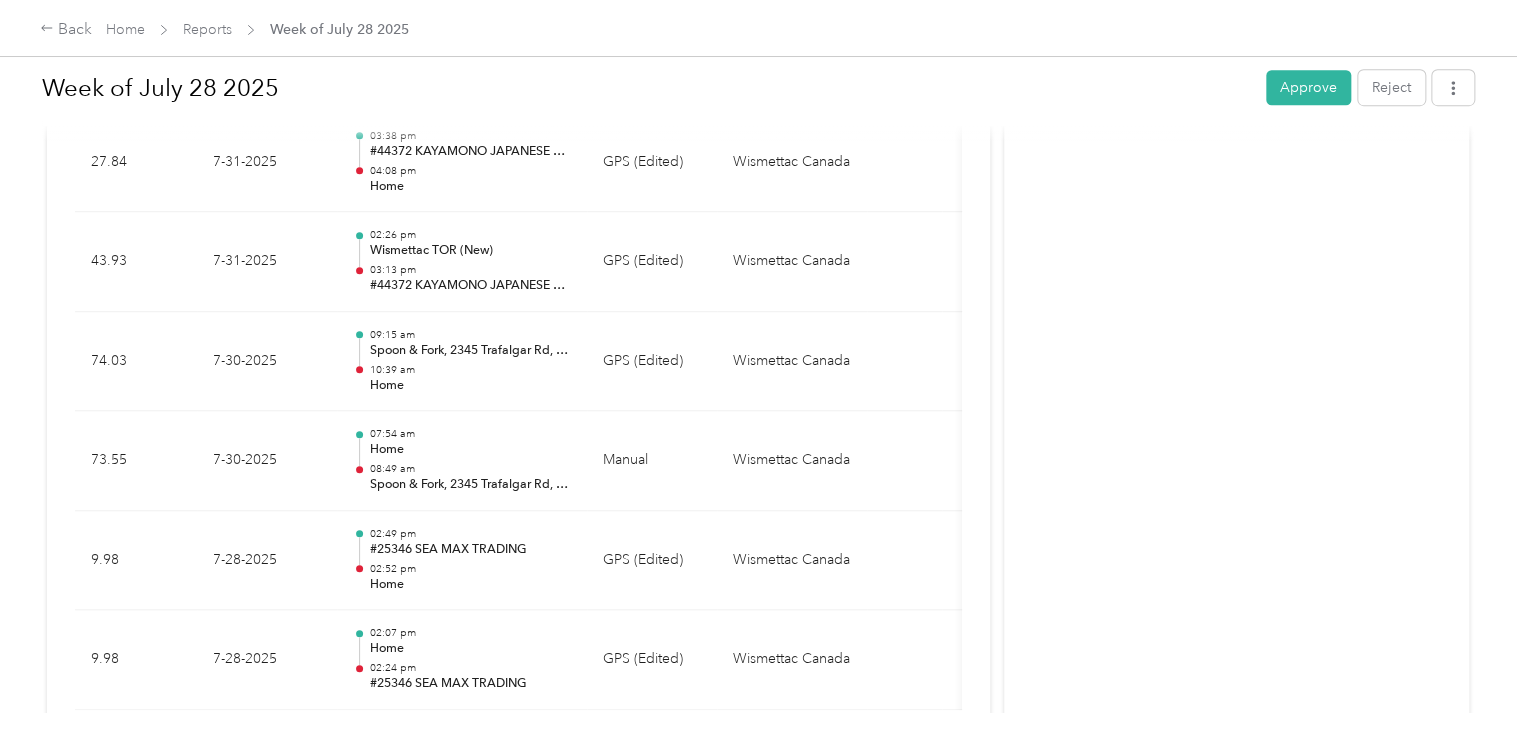 scroll, scrollTop: 752, scrollLeft: 0, axis: vertical 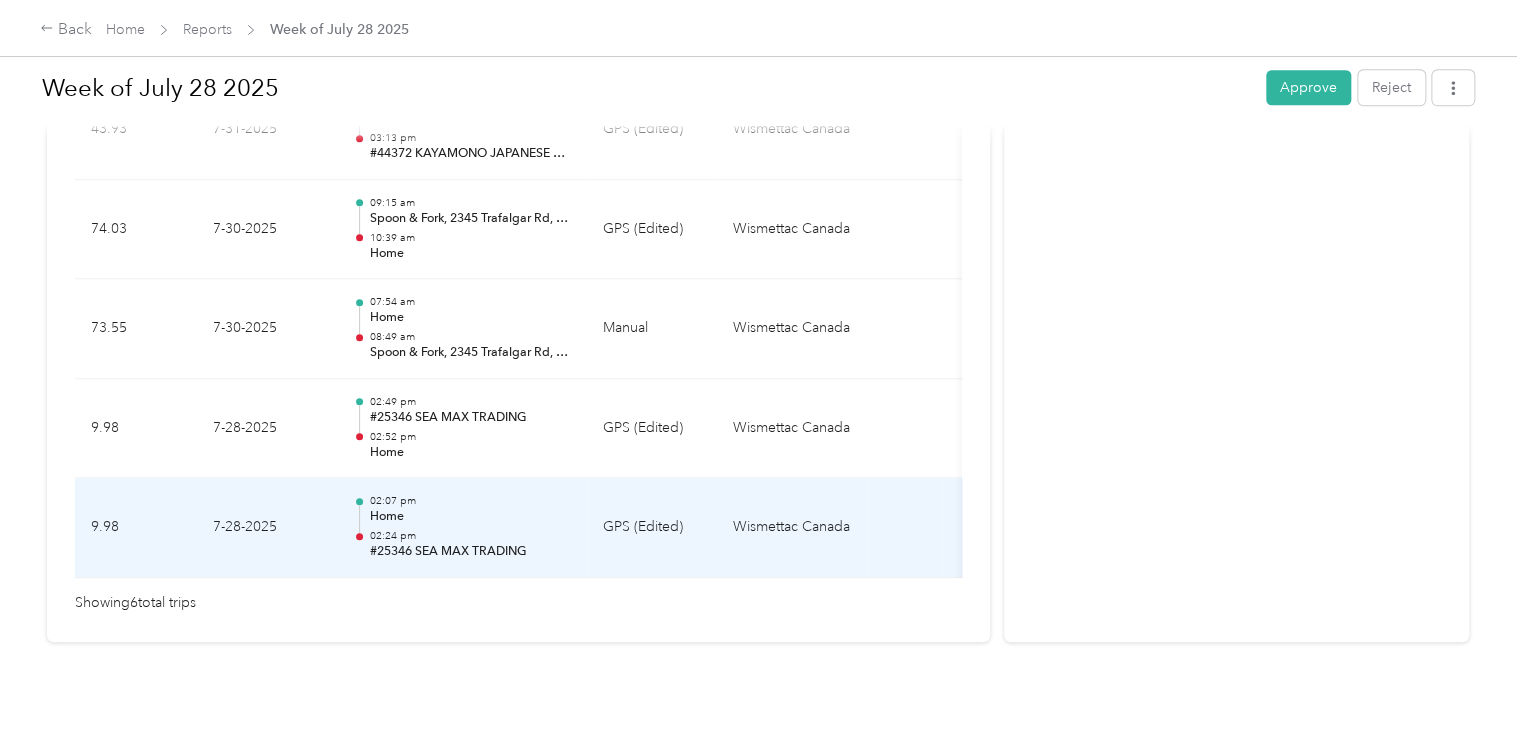 click on "Wismettac Canada" at bounding box center [792, 528] 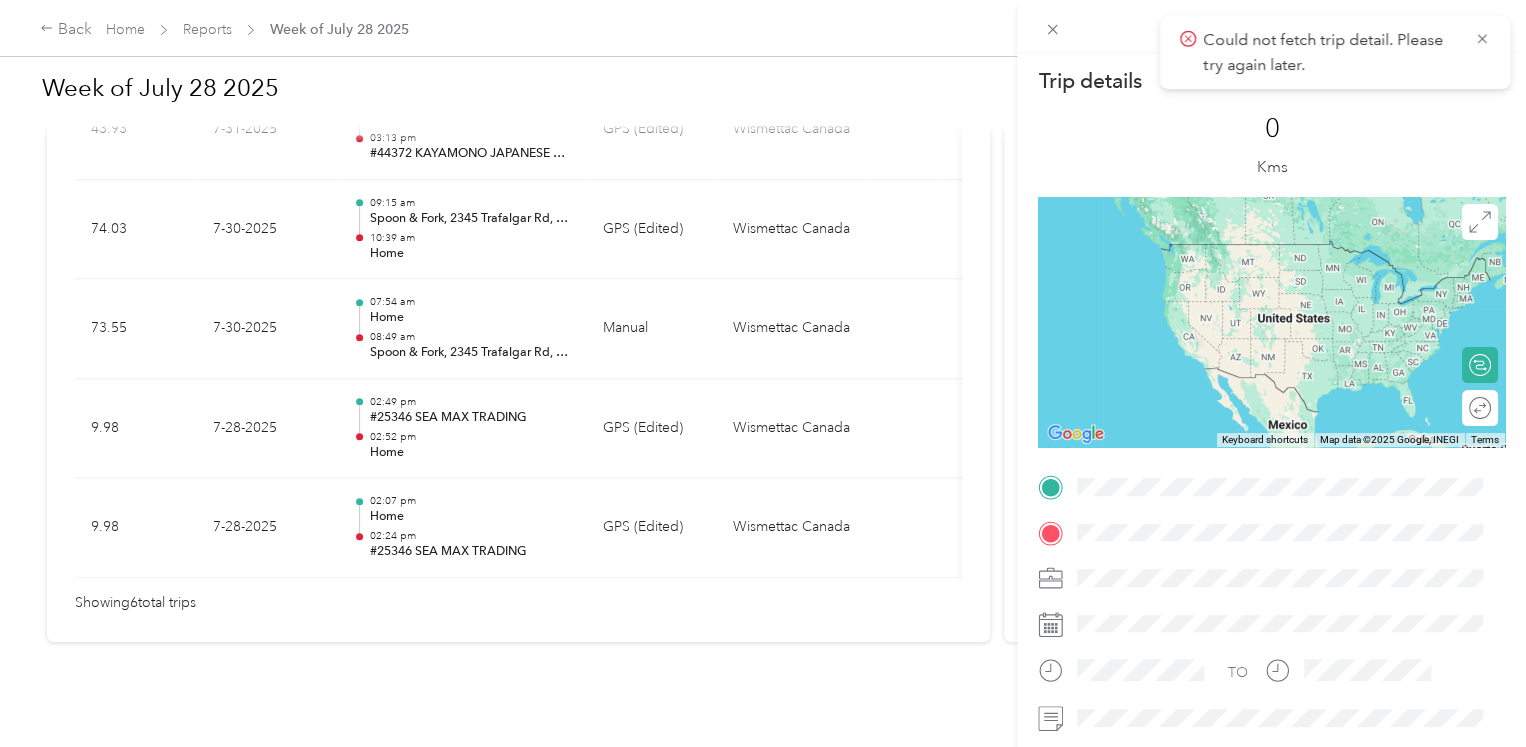 click on "Trip details This trip cannot be edited because it is either under review, approved, or paid. Contact your Team Manager to edit it. 0 Kms ← Move left → Move right ↑ Move up ↓ Move down + Zoom in - Zoom out Home Jump left by 75% End Jump right by 75% Page Up Jump up by 75% Page Down Jump down by 75% Keyboard shortcuts Map Data Map data ©2025 Google, INEGI Map data ©2025 Google, INEGI 1000 km  Click to toggle between metric and imperial units Terms Report a map error Calculate route Round trip TO" at bounding box center (763, 373) 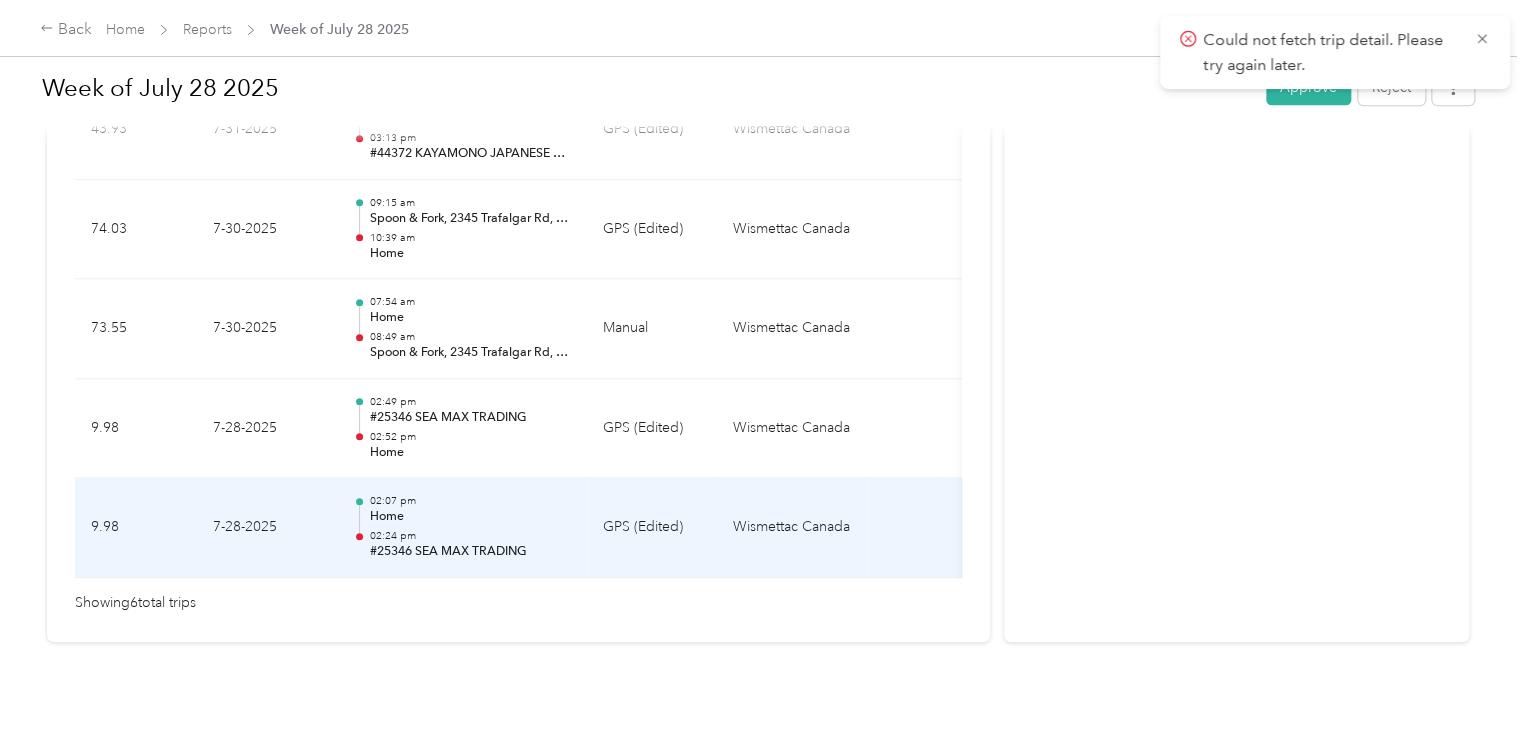 click on "Home" at bounding box center [470, 517] 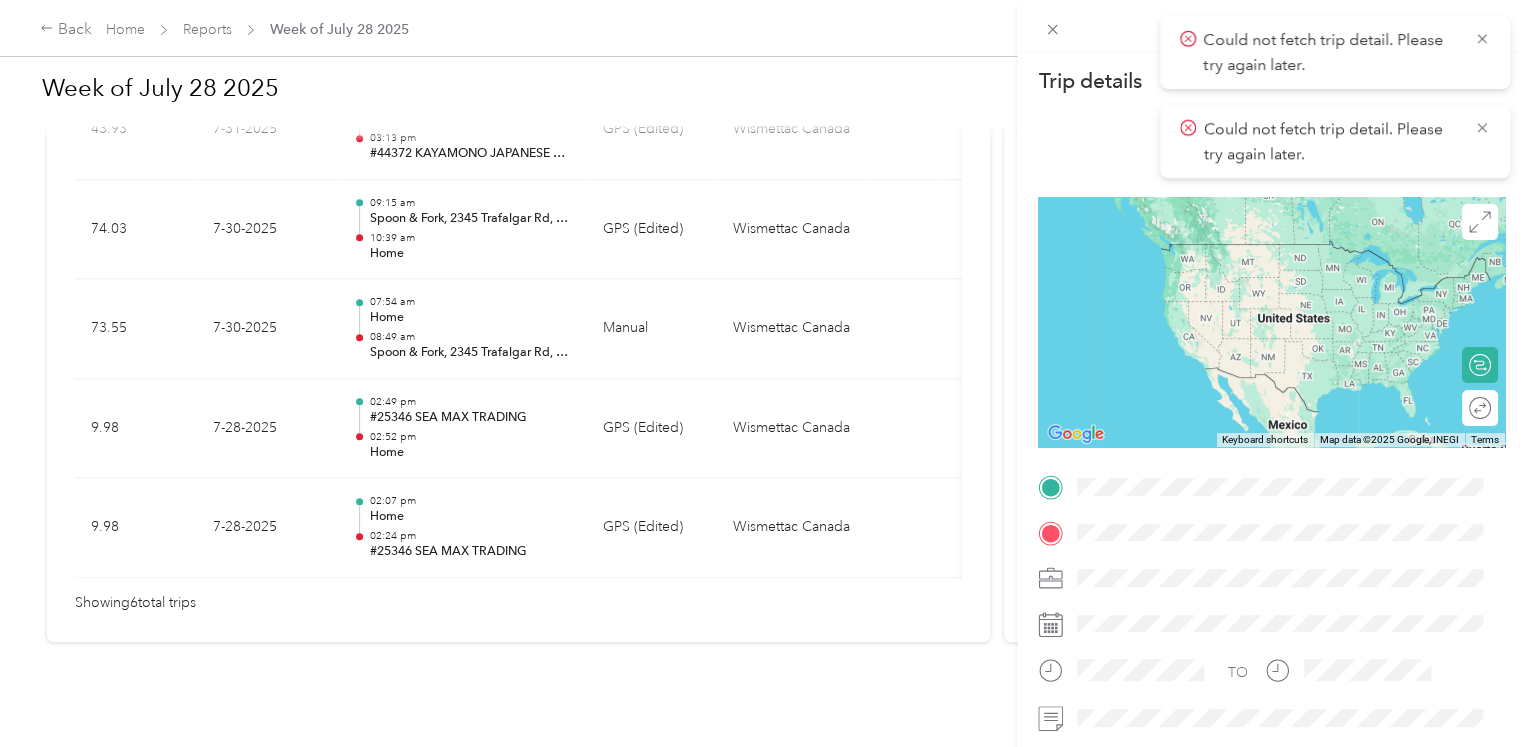 click on "Trip details This trip cannot be edited because it is either under review, approved, or paid. Contact your Team Manager to edit it. 0 Kms ← Move left → Move right ↑ Move up ↓ Move down + Zoom in - Zoom out Home Jump left by 75% End Jump right by 75% Page Up Jump up by 75% Page Down Jump down by 75% Keyboard shortcuts Map Data Map data ©2025 Google, INEGI Map data ©2025 Google, INEGI 1000 km  Click to toggle between metric and imperial units Terms Report a map error Calculate route Round trip TO" at bounding box center (763, 373) 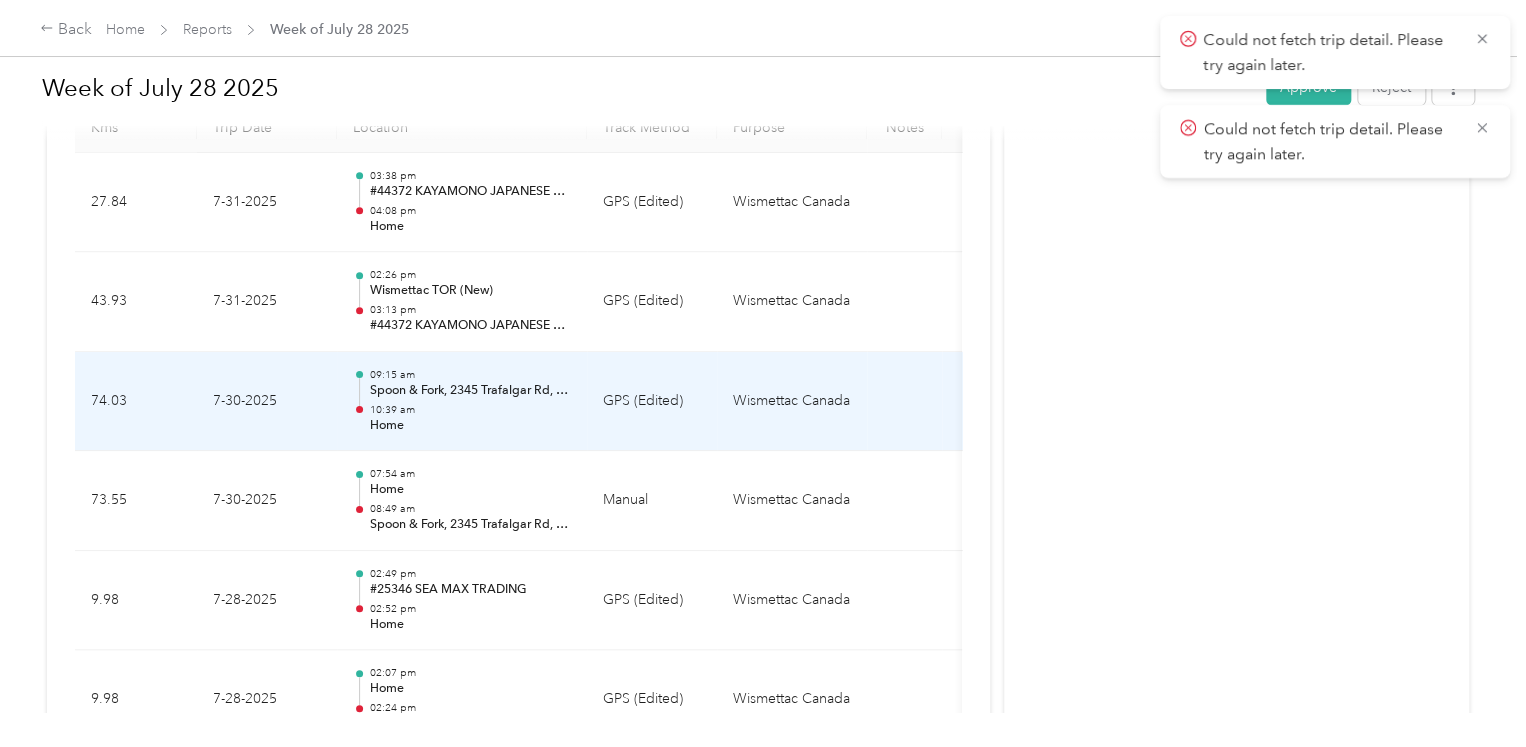scroll, scrollTop: 652, scrollLeft: 0, axis: vertical 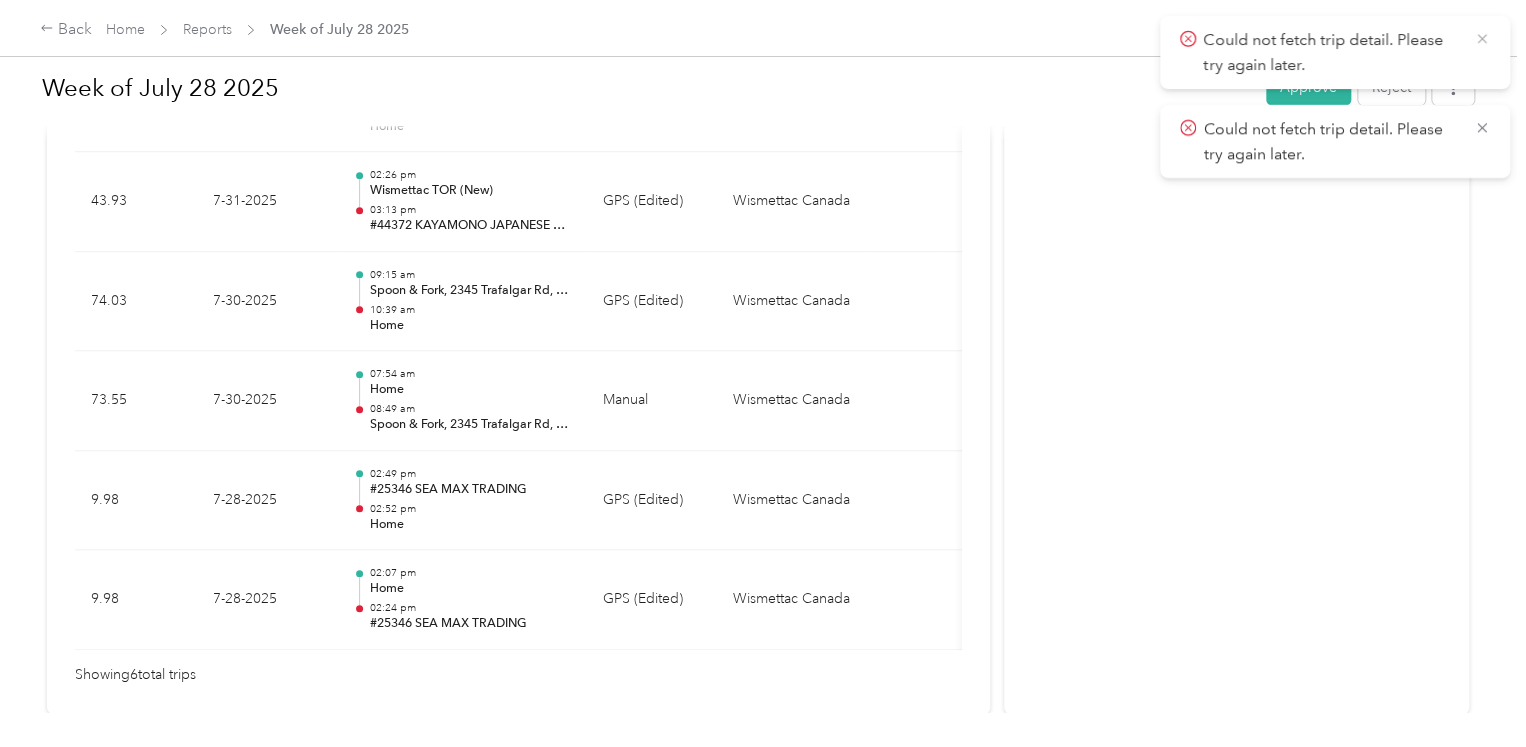 click 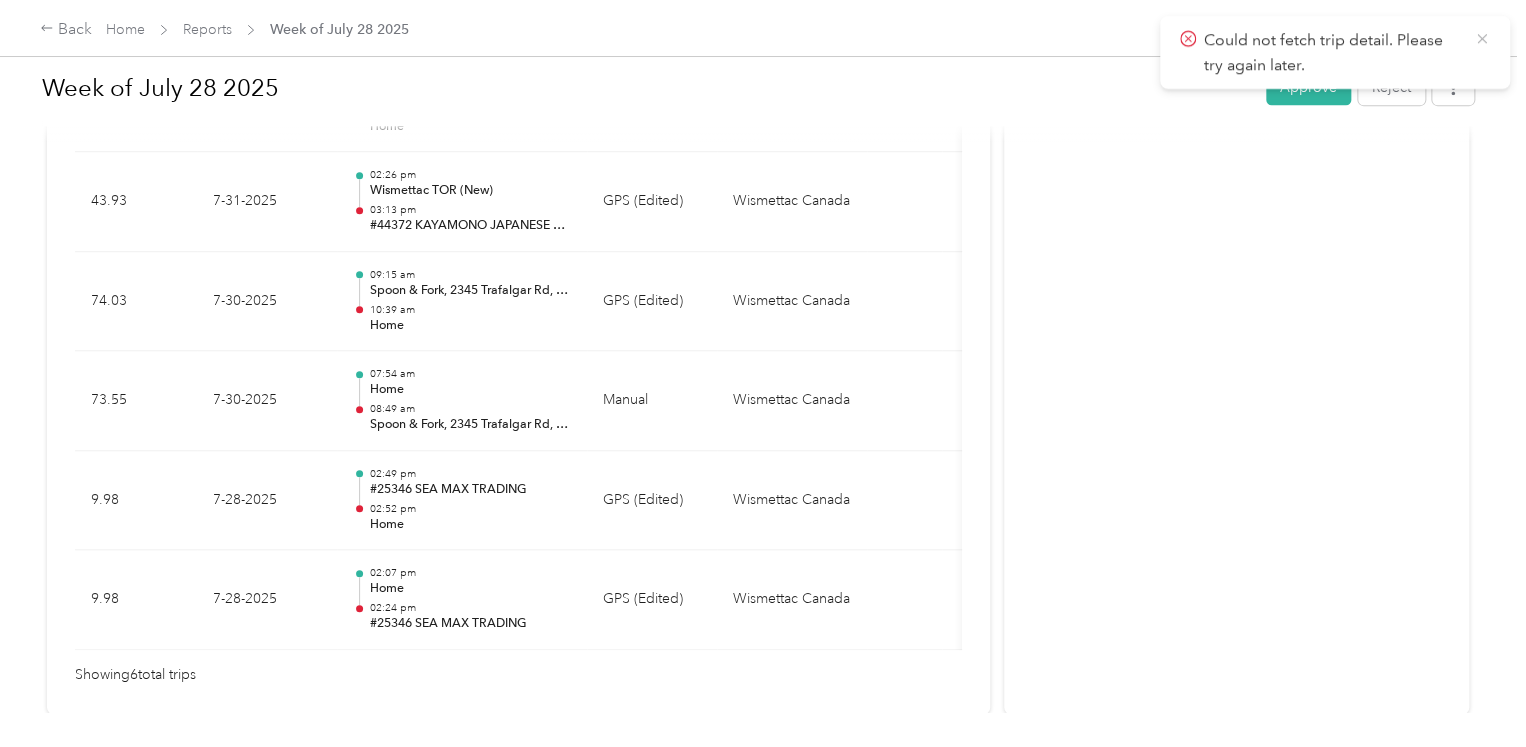 click 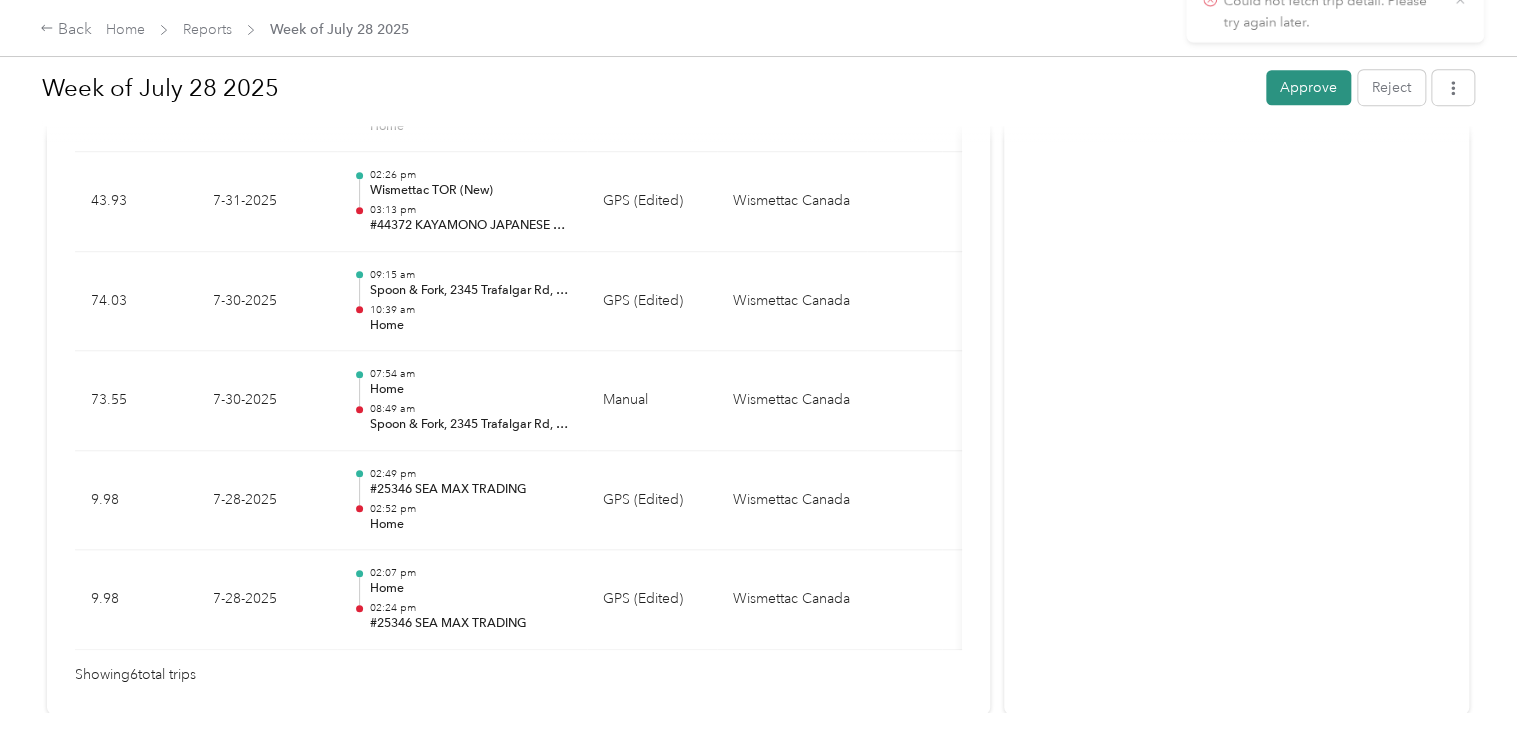 click on "Approve" at bounding box center (1308, 87) 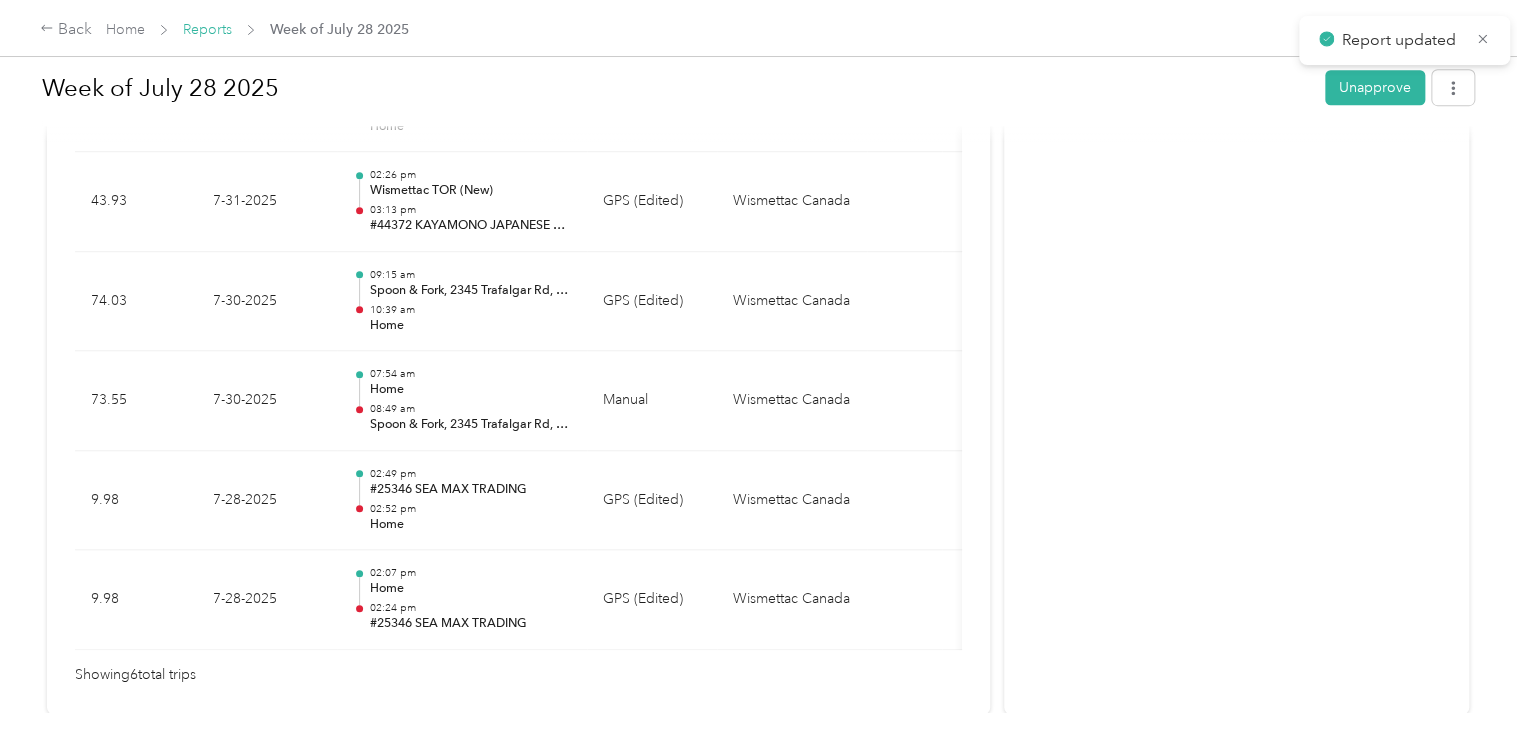 click on "Reports" at bounding box center [207, 29] 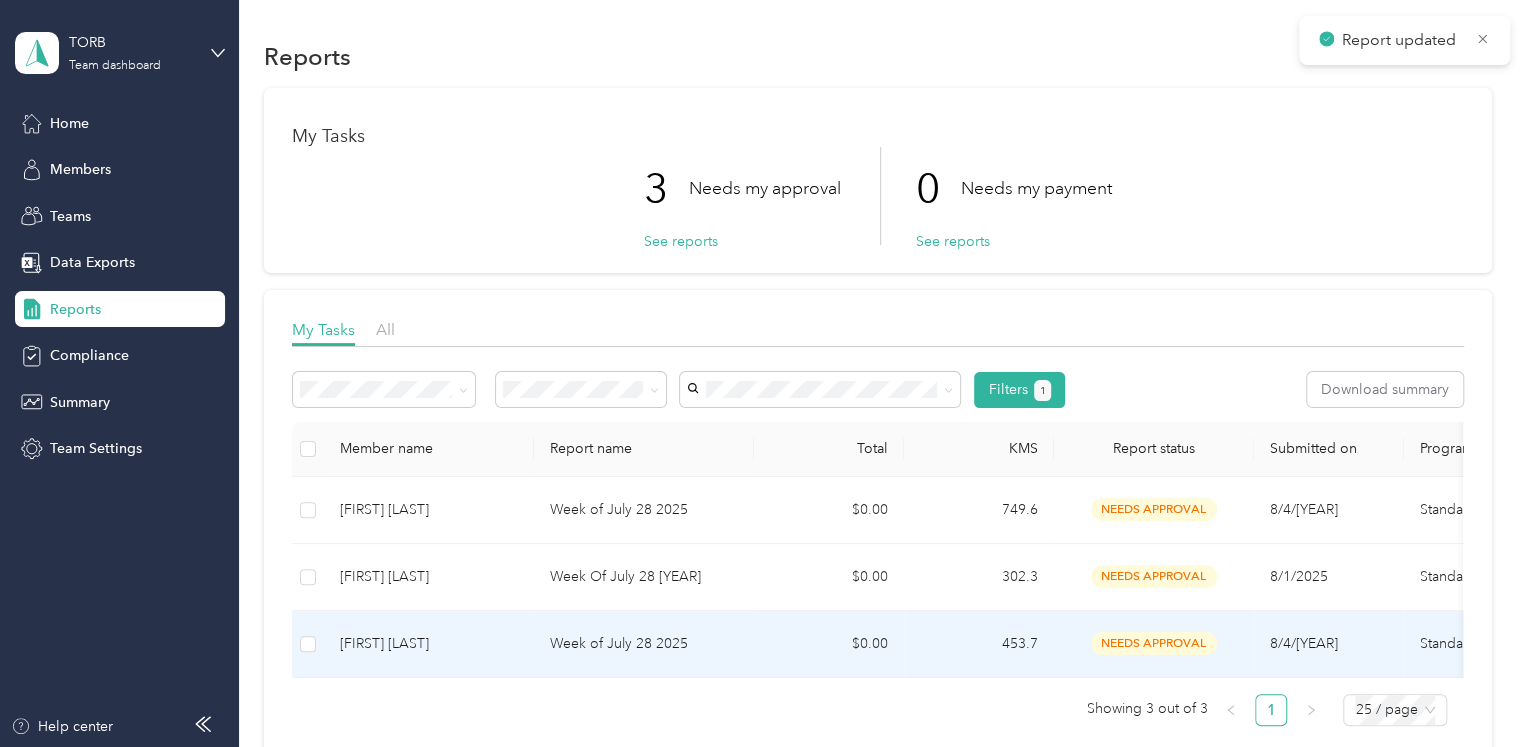 click on "[FIRST] [LAST]" at bounding box center (429, 644) 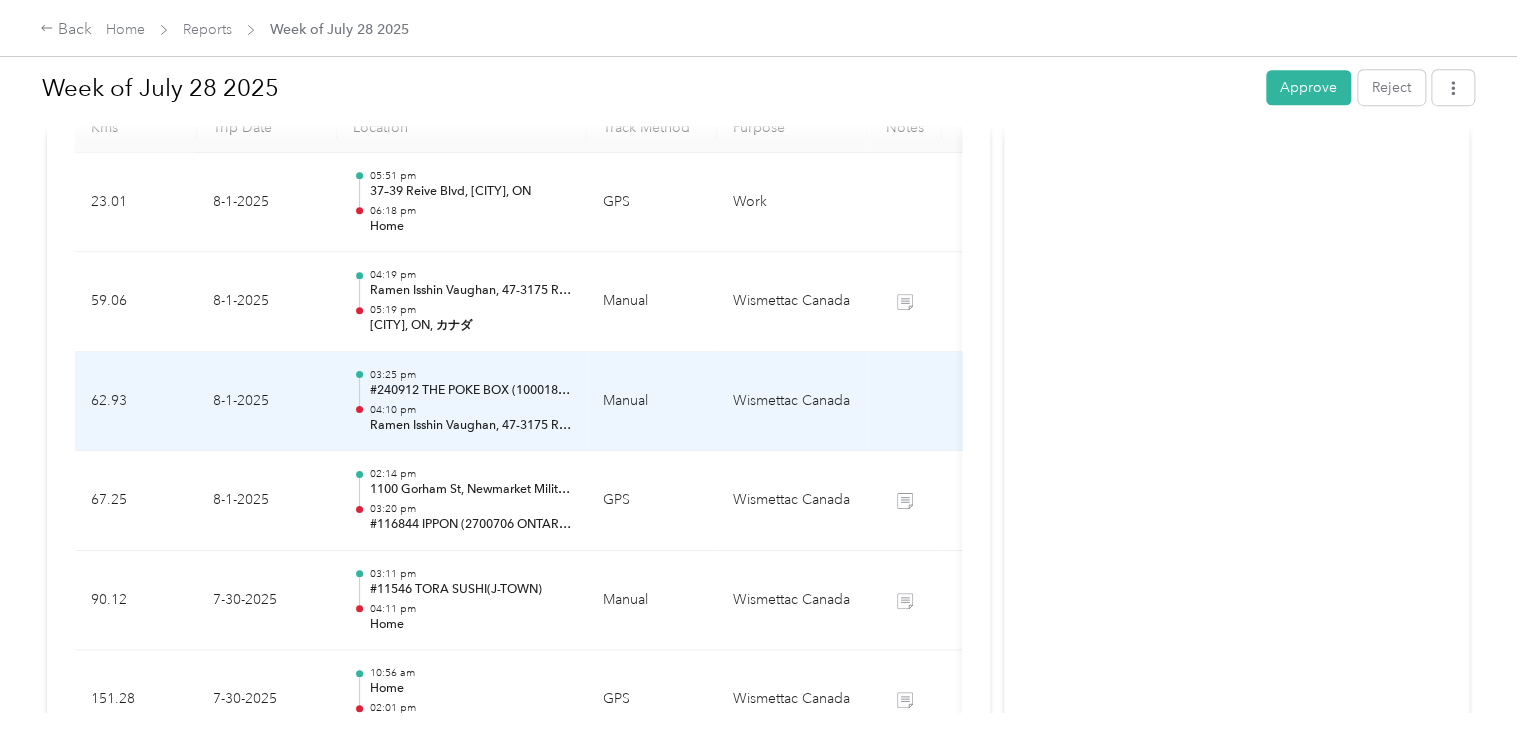 scroll, scrollTop: 652, scrollLeft: 0, axis: vertical 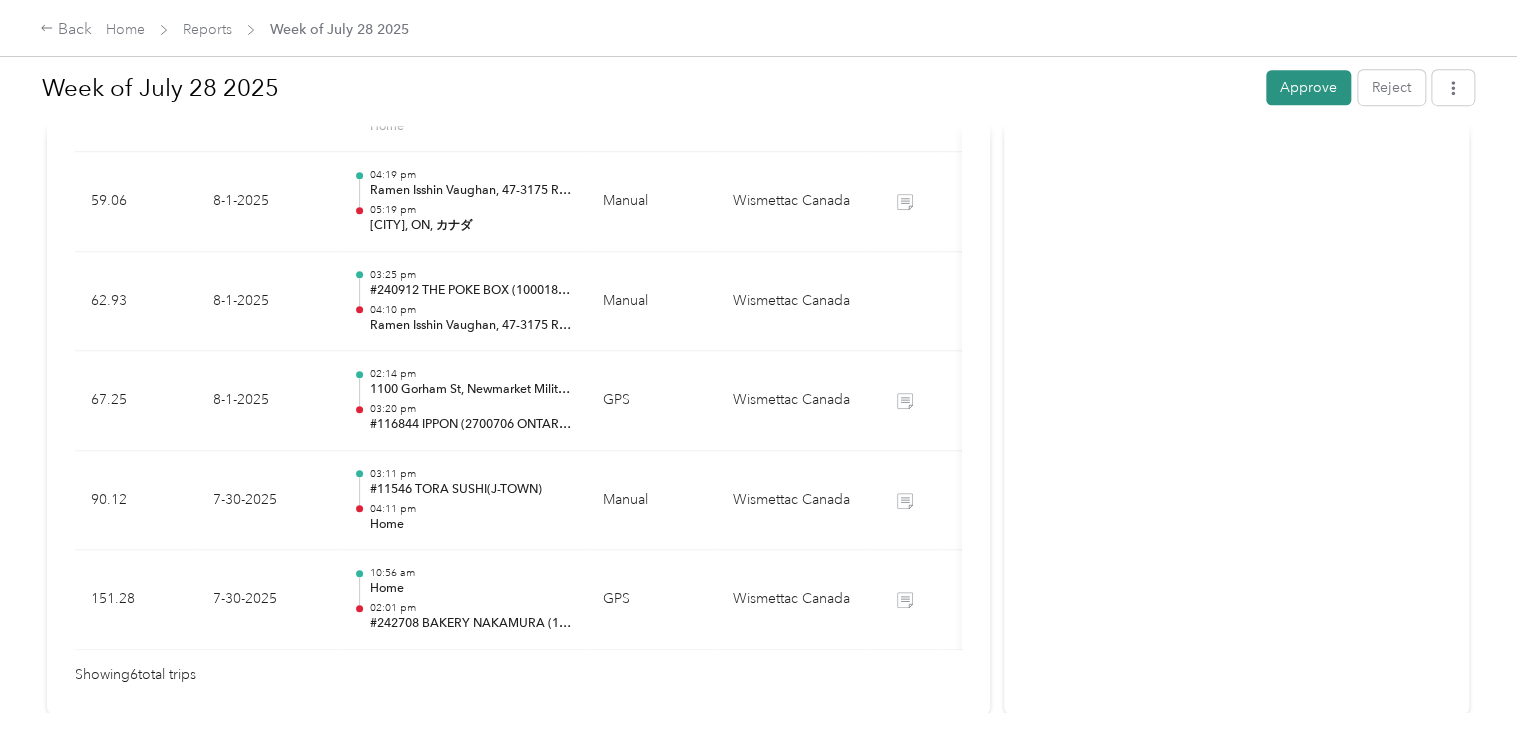 click on "Approve" at bounding box center [1308, 87] 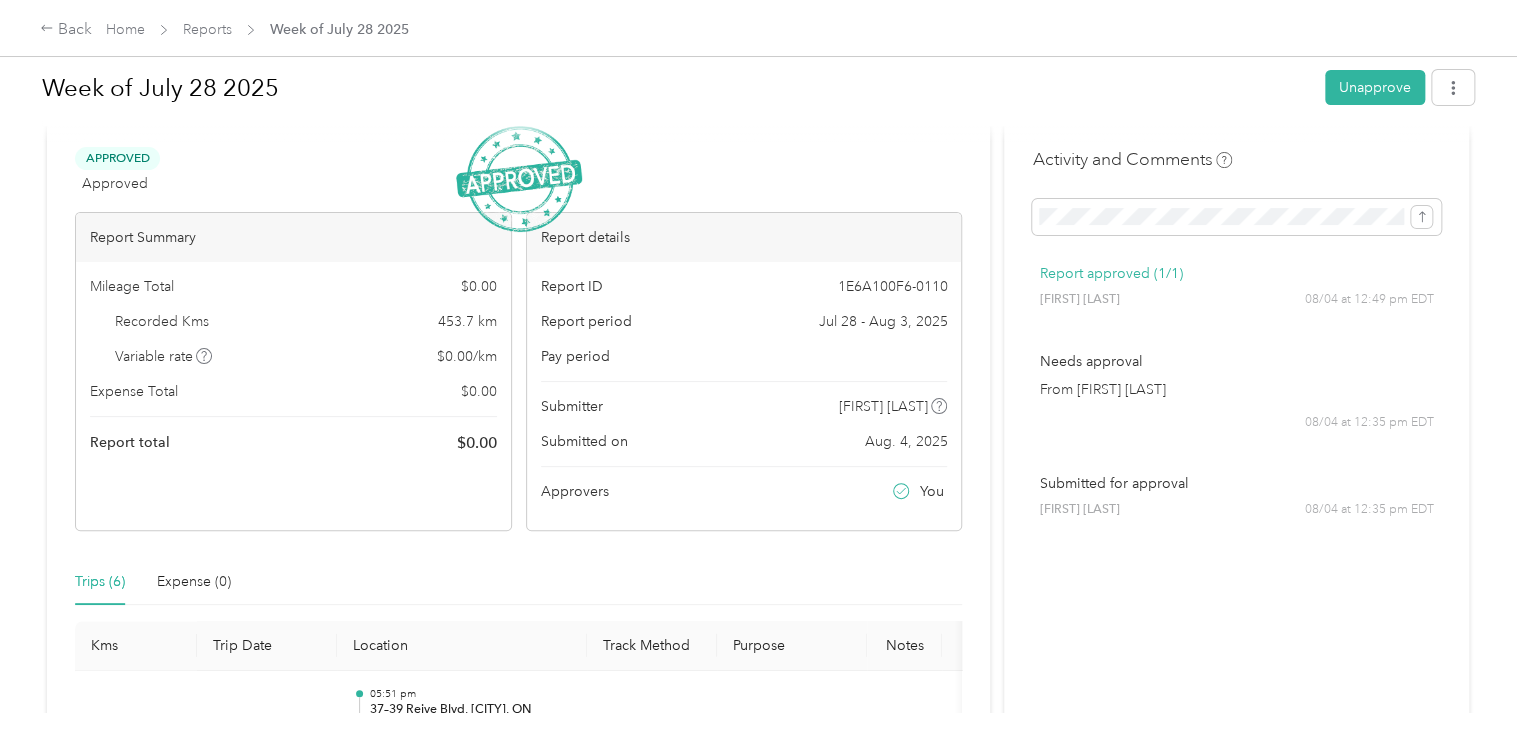 scroll, scrollTop: 0, scrollLeft: 0, axis: both 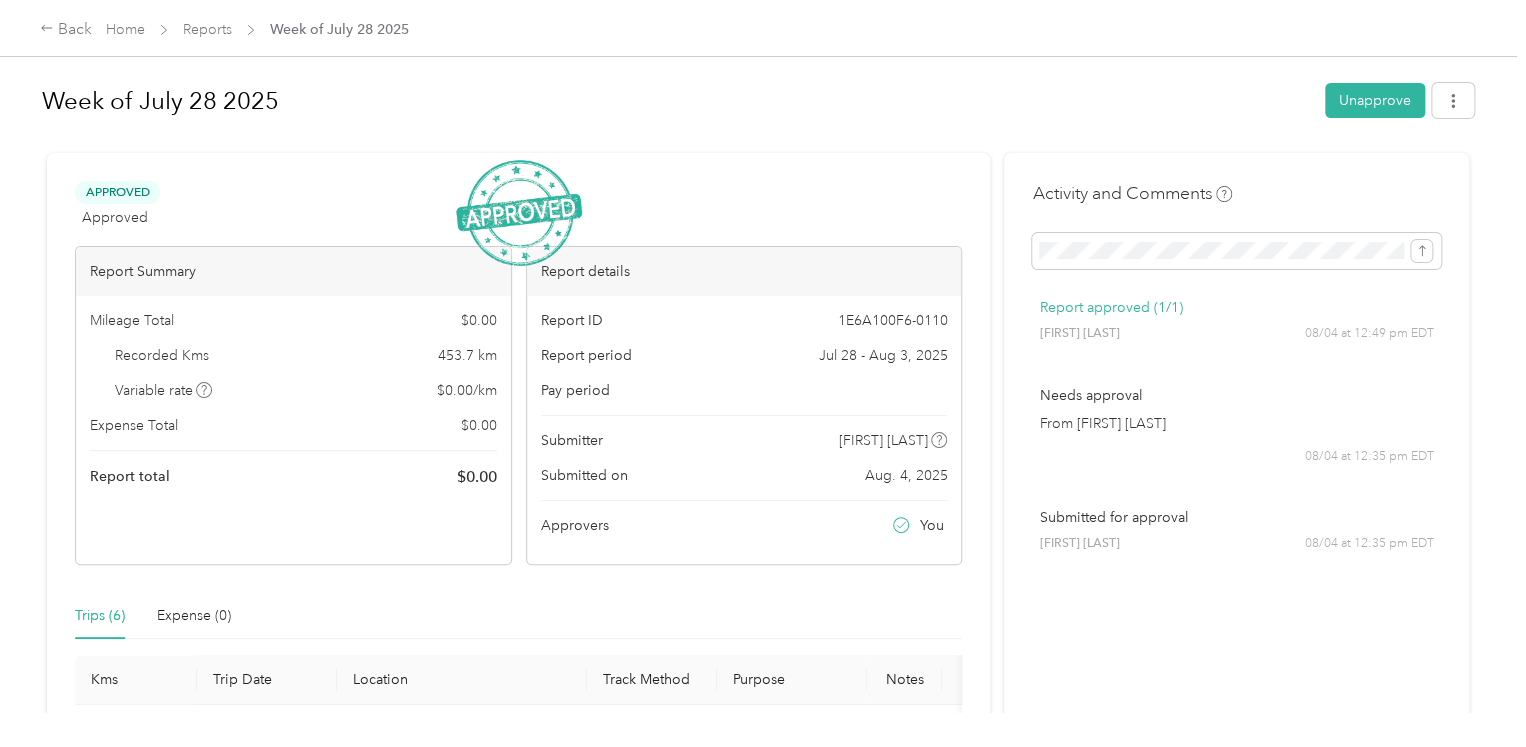 click on "Back Home Reports Week of July 28 [YEAR]" at bounding box center (224, 30) 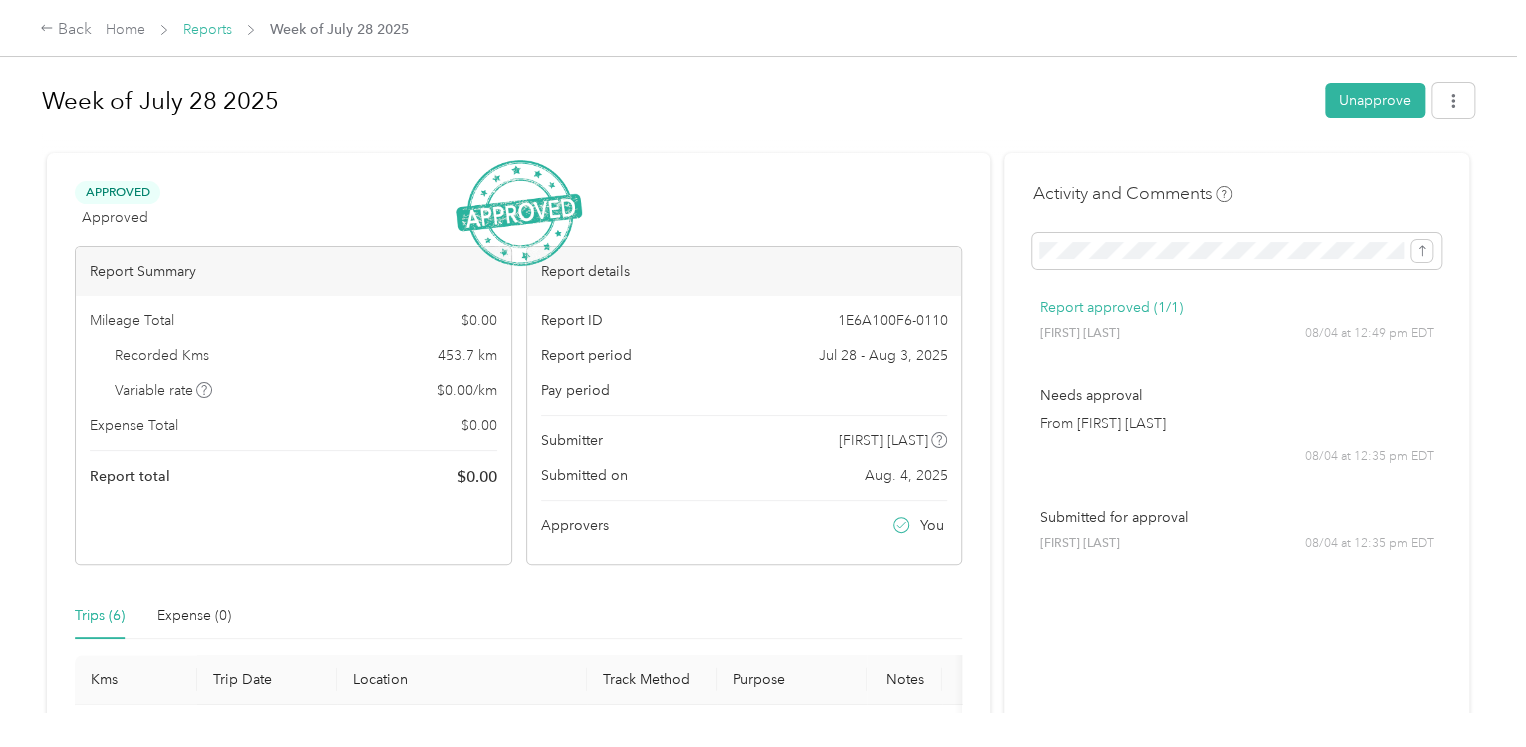 click on "Reports" at bounding box center [207, 29] 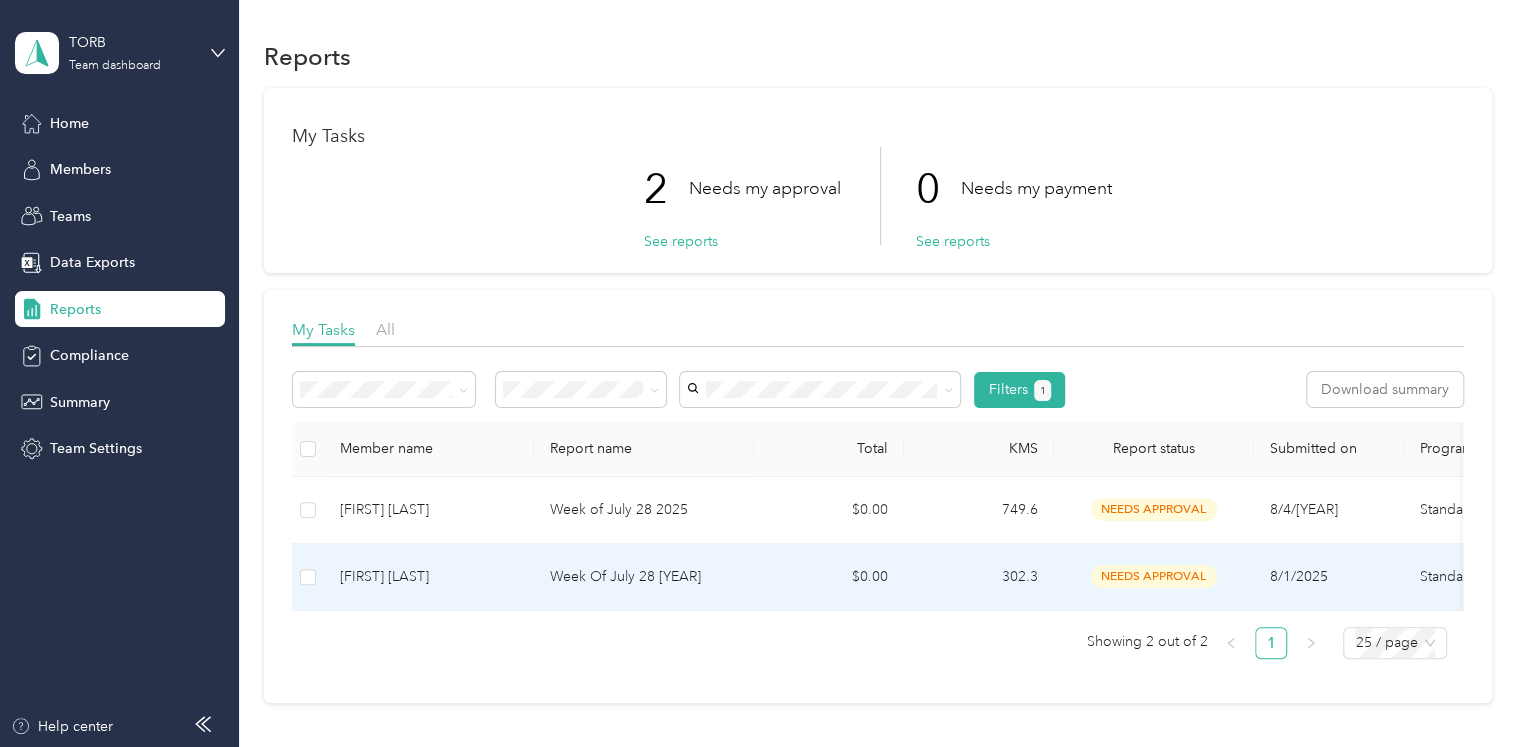 click on "[FIRST] [LAST]" at bounding box center (429, 577) 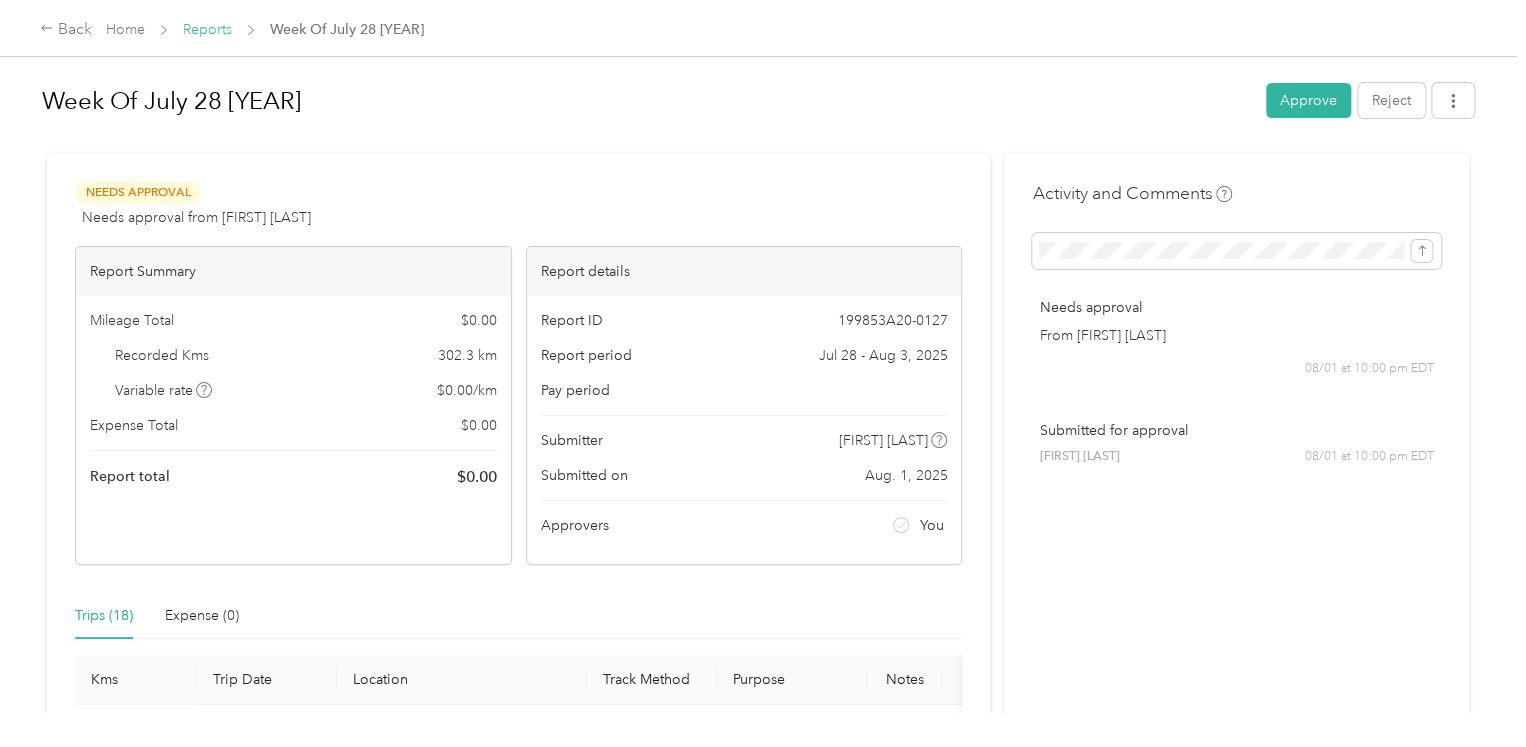 click on "Reports" at bounding box center (207, 29) 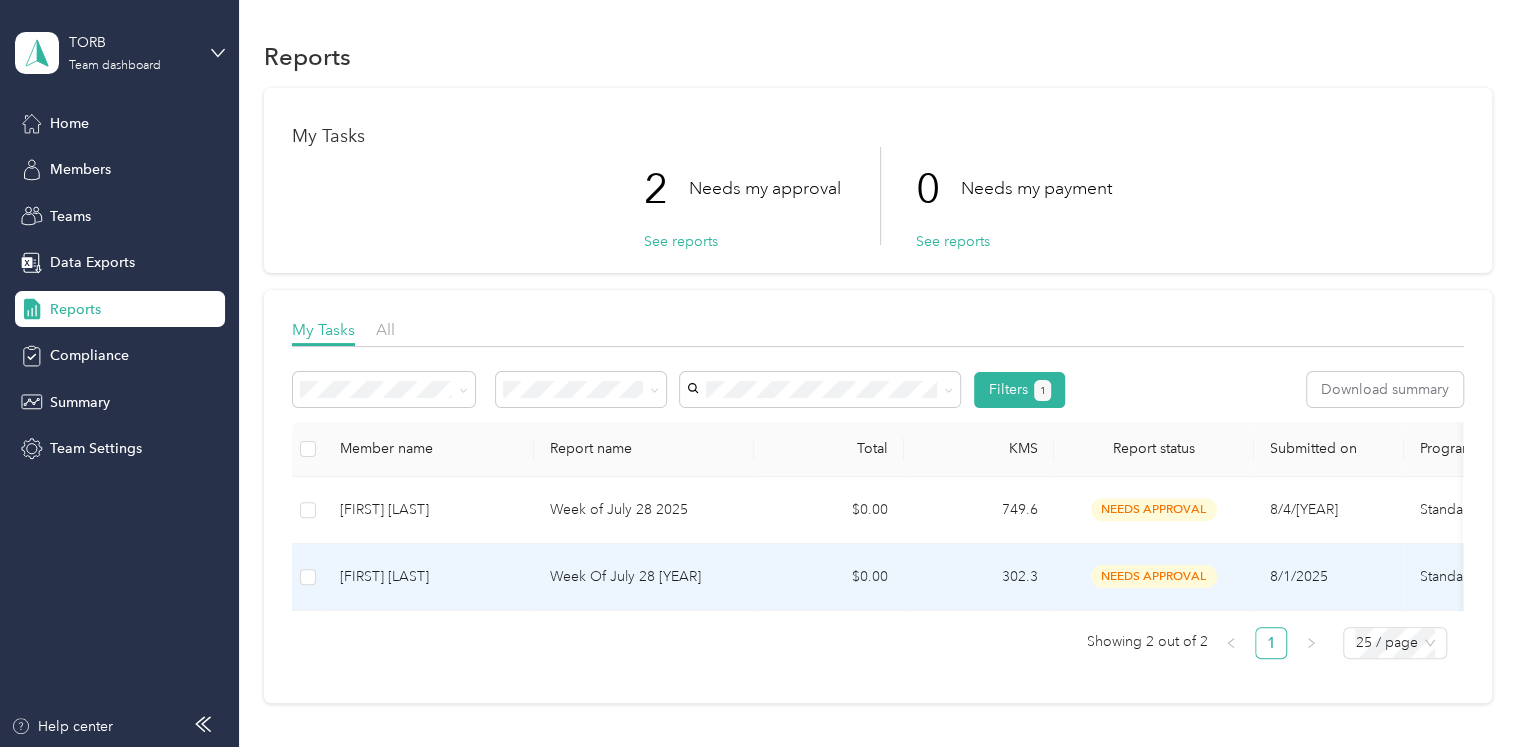 click on "[FIRST] [LAST]" at bounding box center [429, 577] 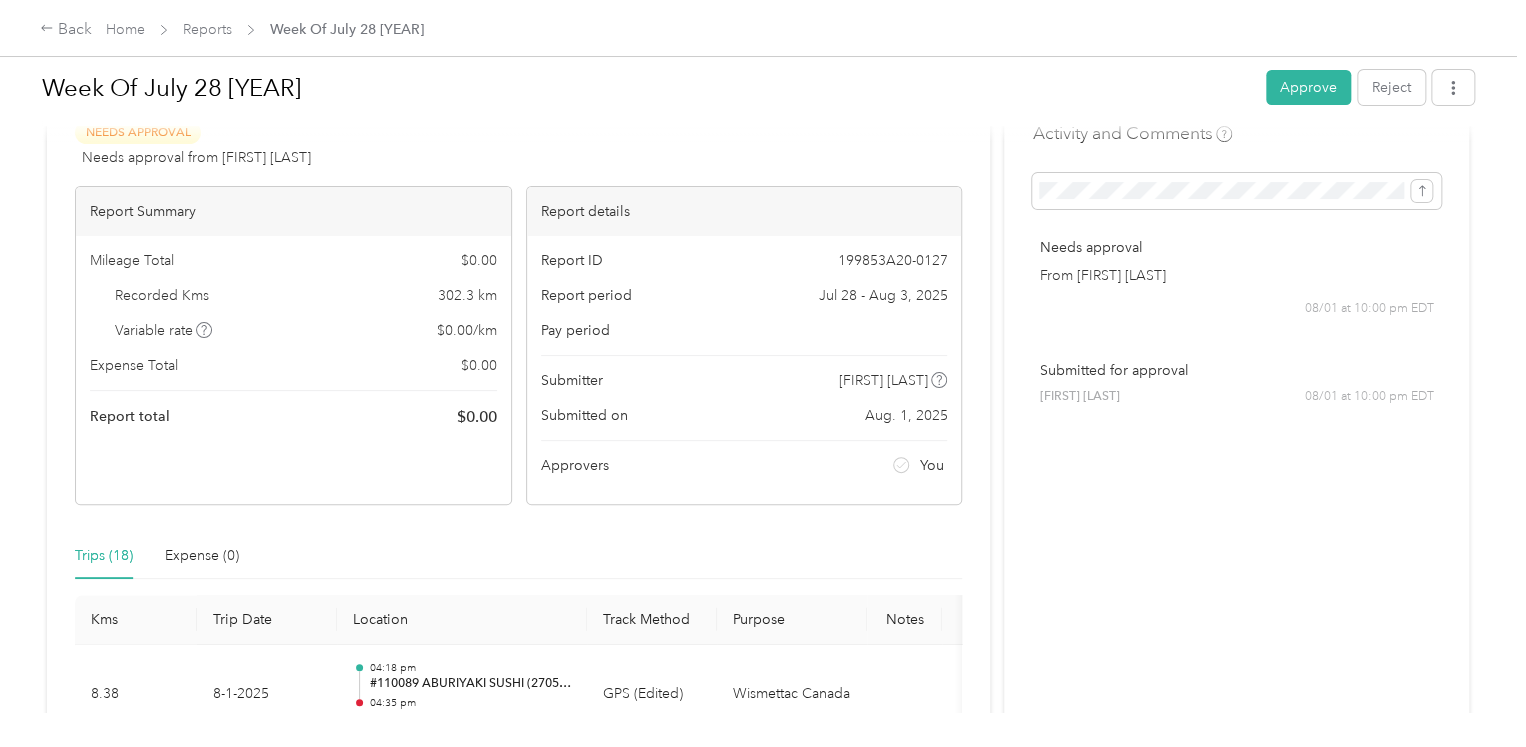 scroll, scrollTop: 0, scrollLeft: 0, axis: both 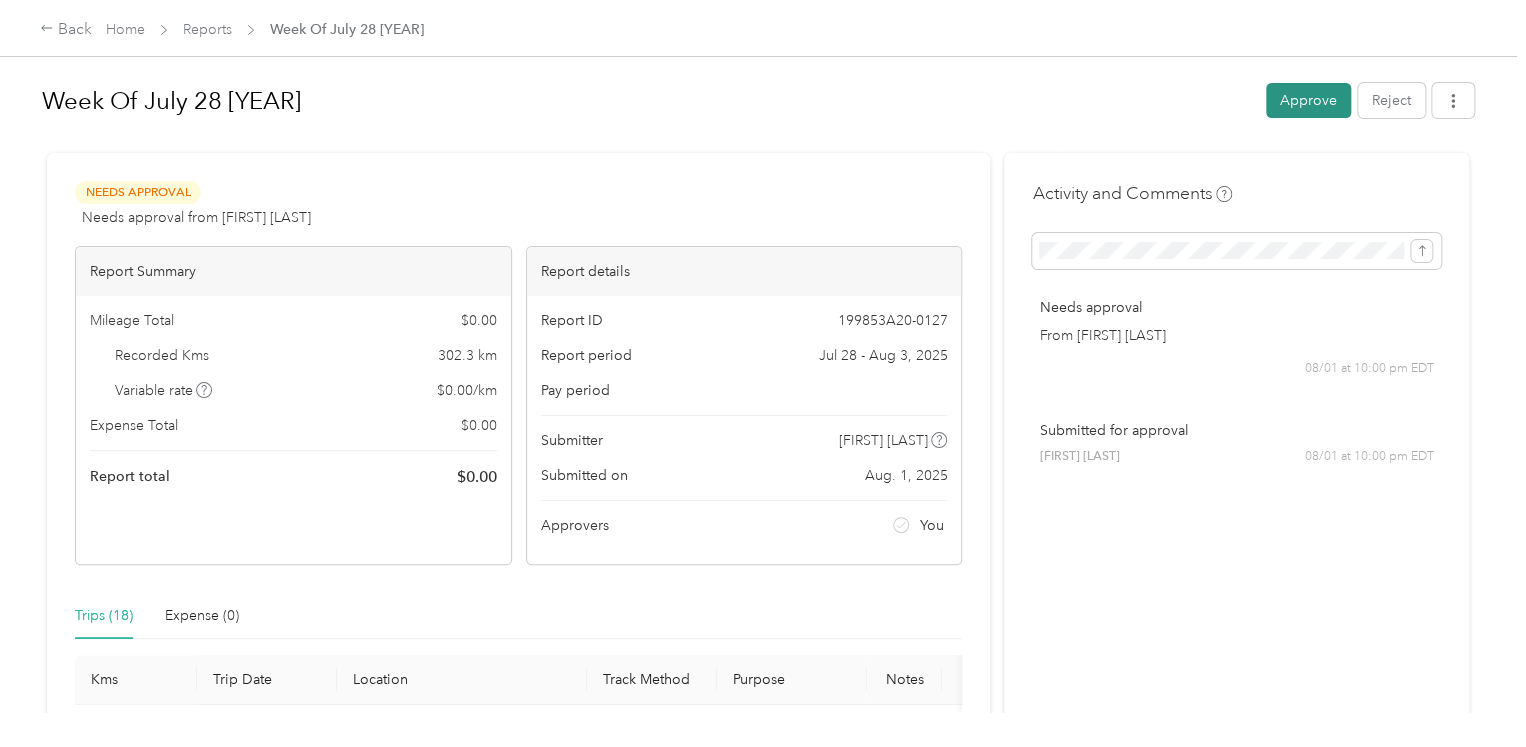 click on "Approve" at bounding box center [1308, 100] 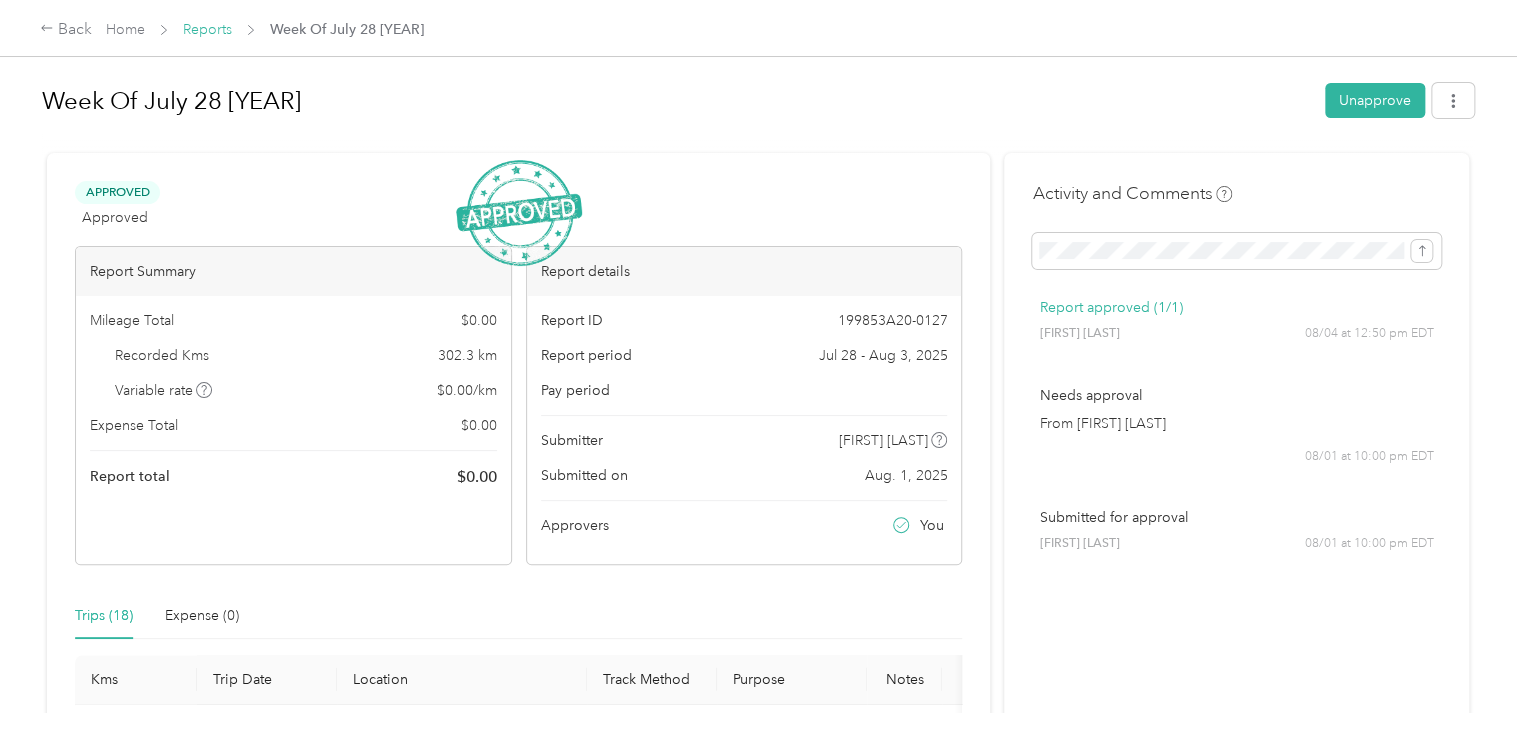 click on "Reports" at bounding box center [207, 29] 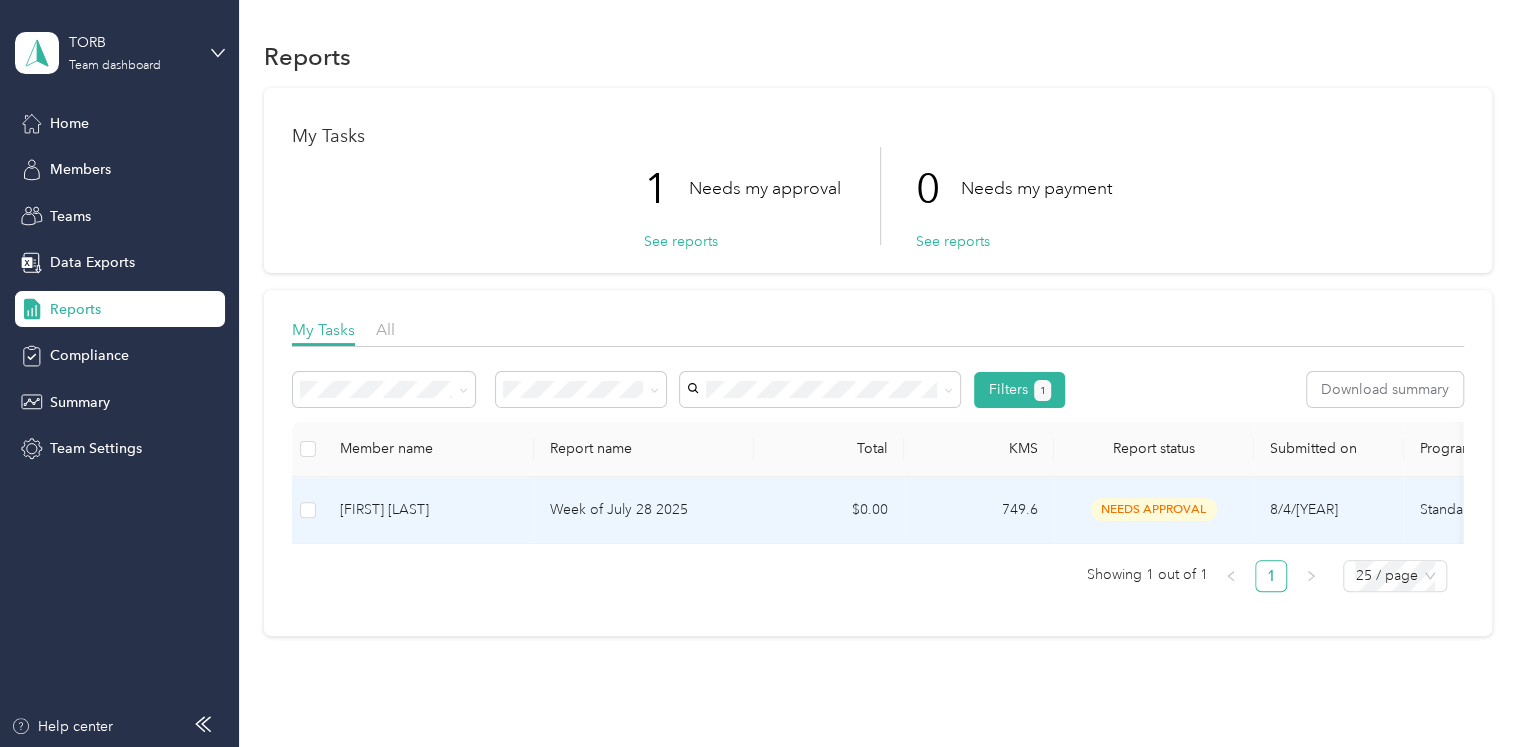 click on "Week of July 28 2025" at bounding box center (644, 510) 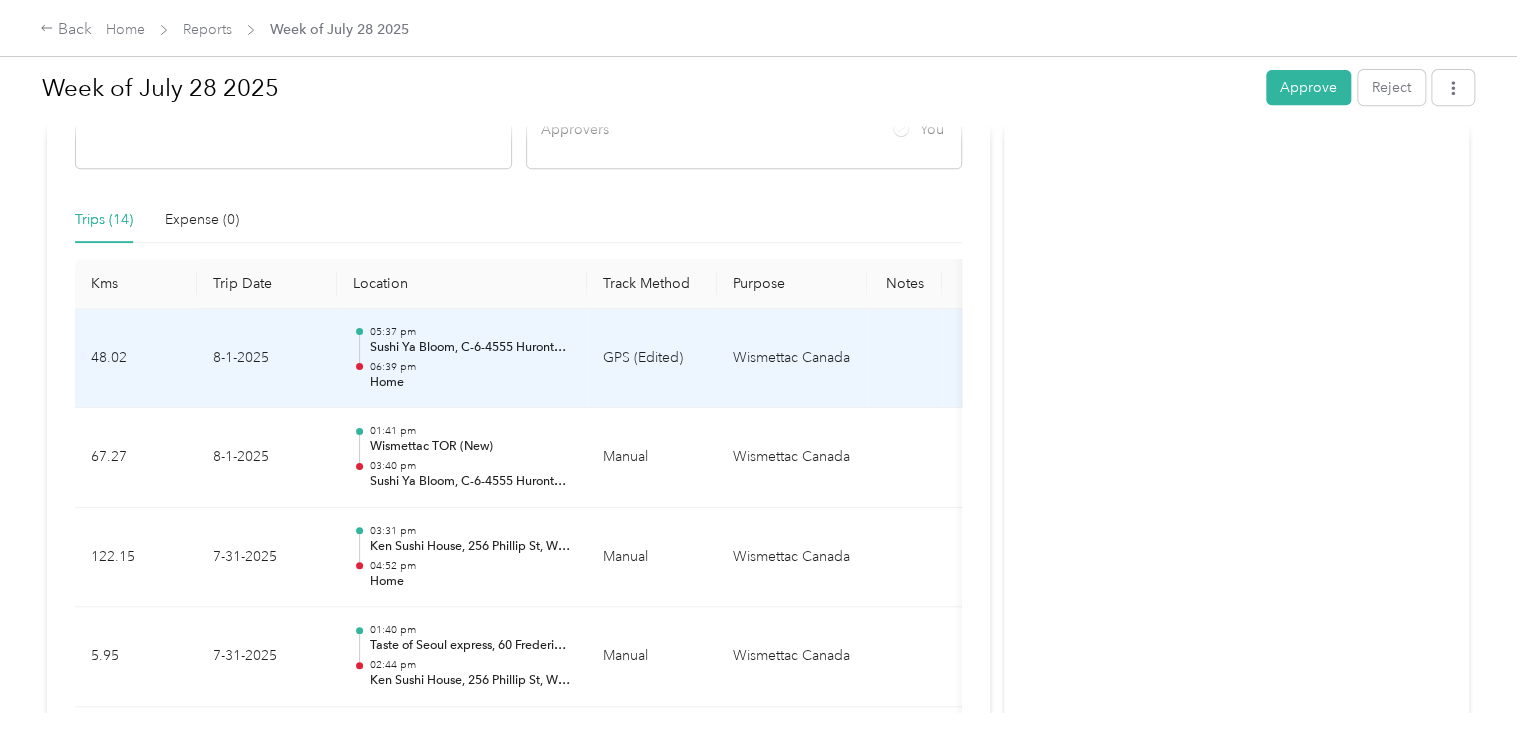 scroll, scrollTop: 246, scrollLeft: 0, axis: vertical 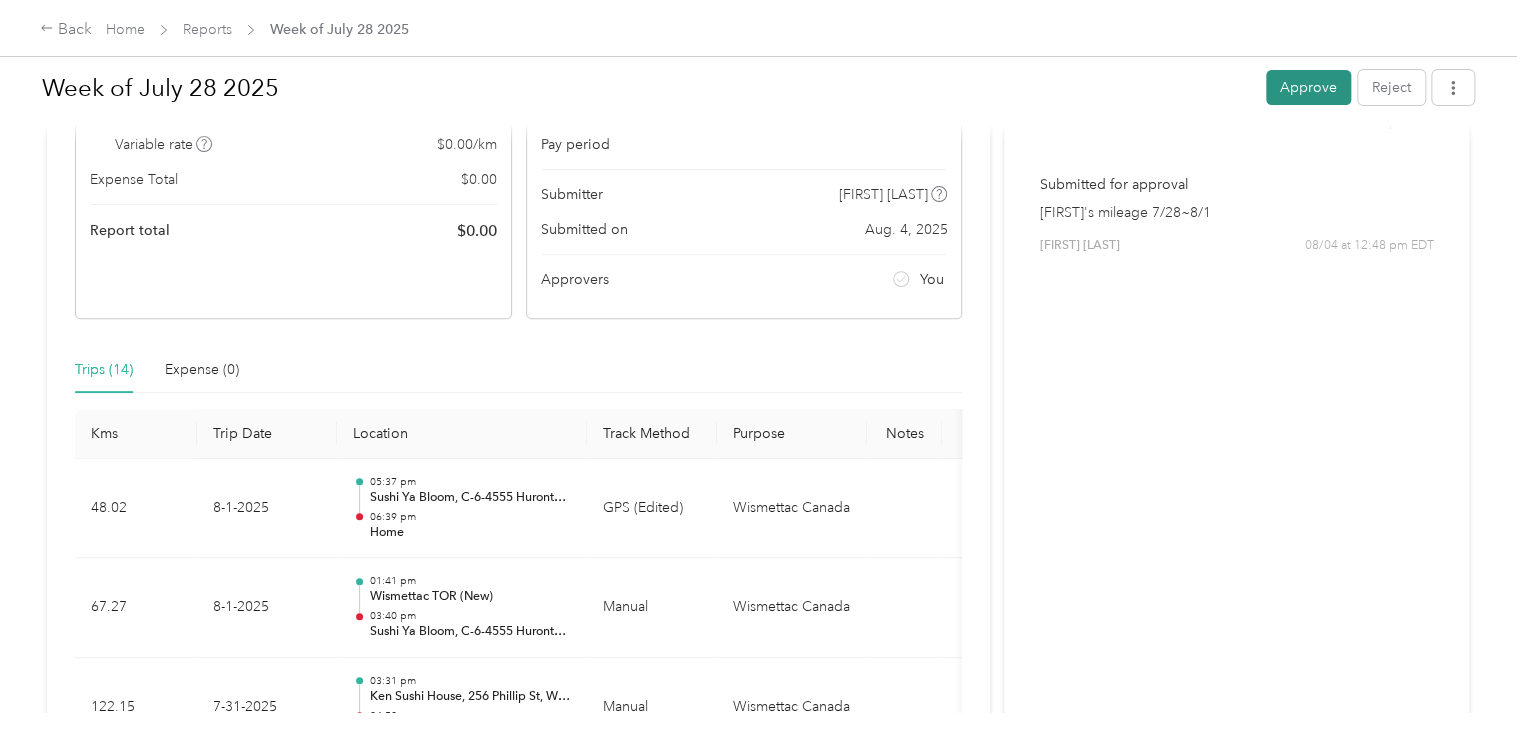 click on "Approve" at bounding box center (1308, 87) 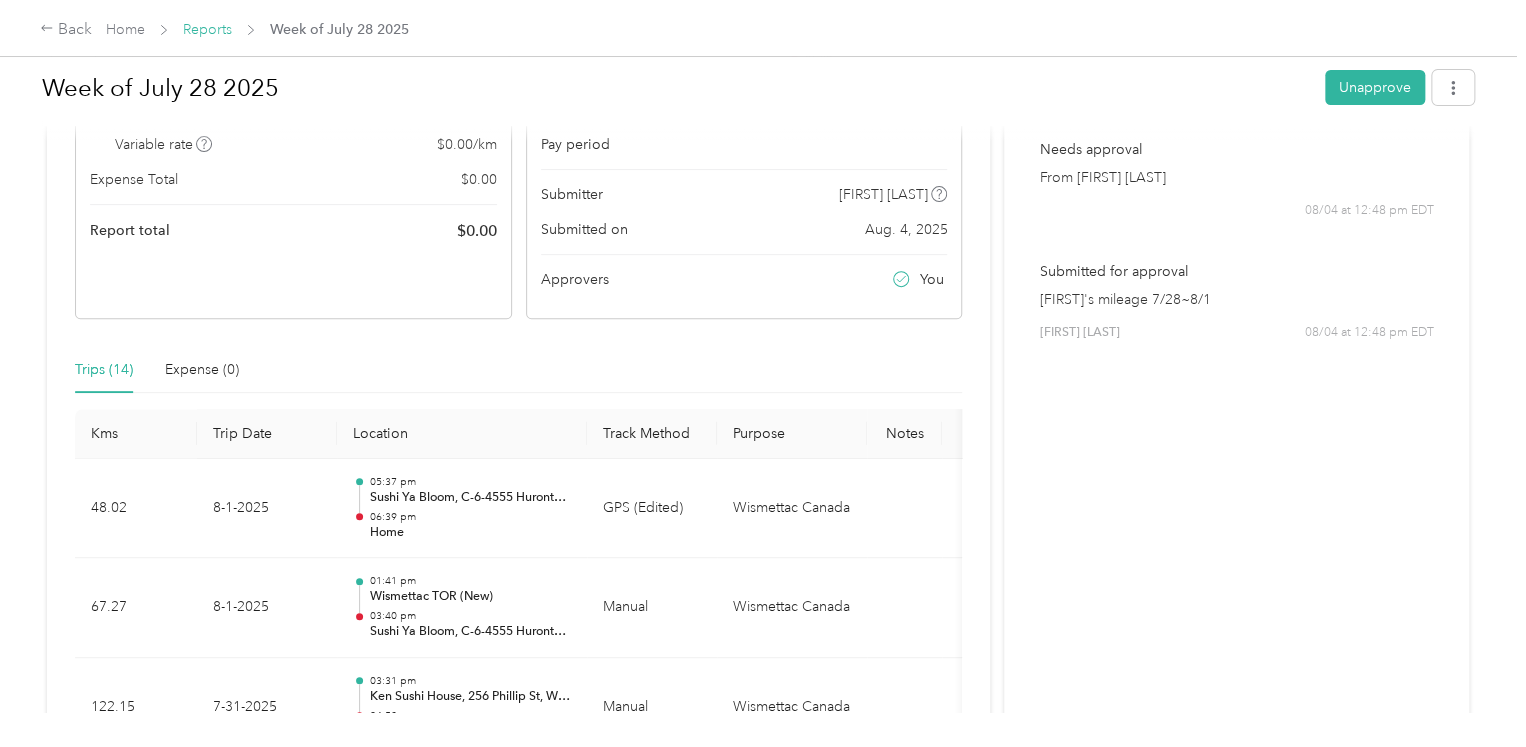 click on "Reports" at bounding box center (207, 29) 